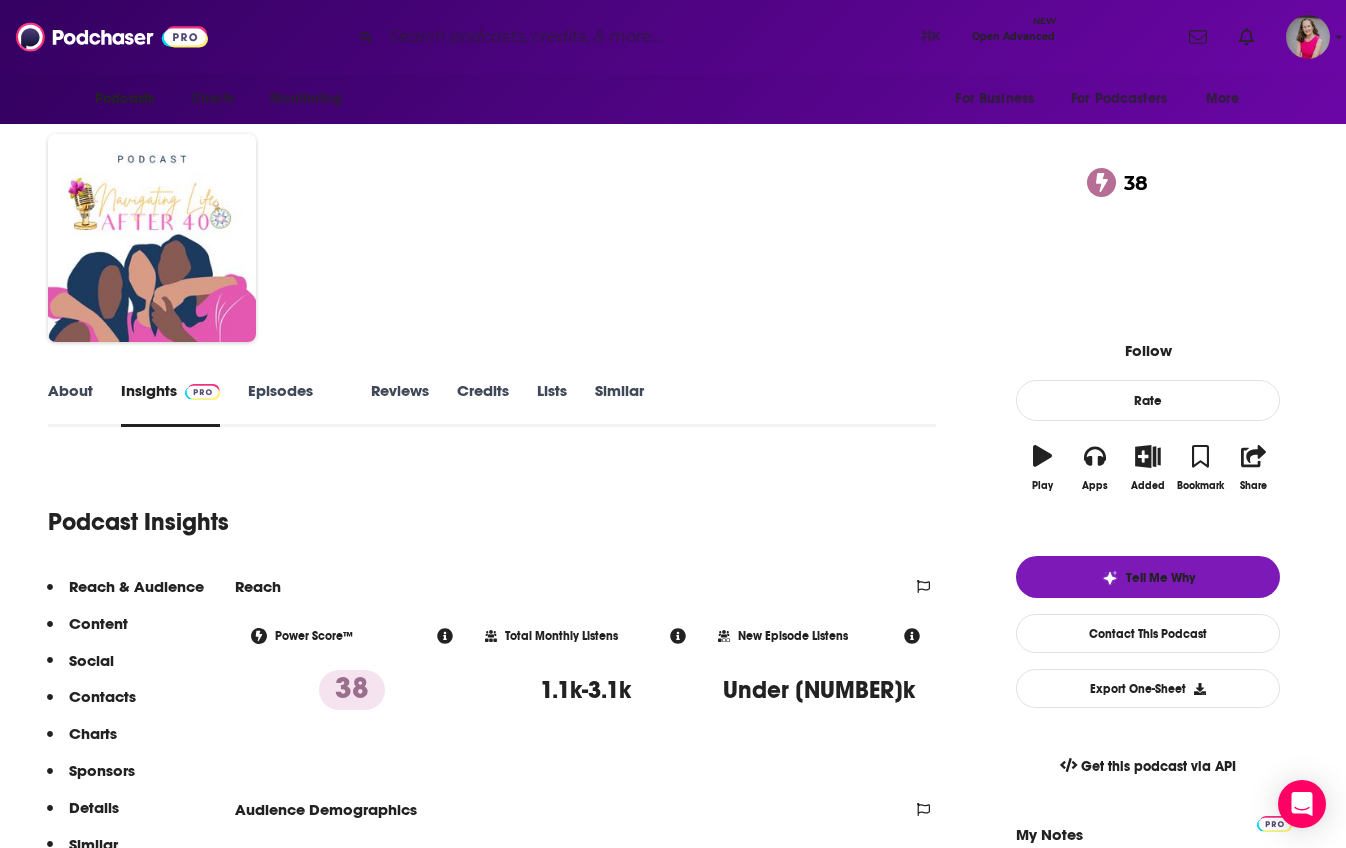 scroll, scrollTop: 360, scrollLeft: 0, axis: vertical 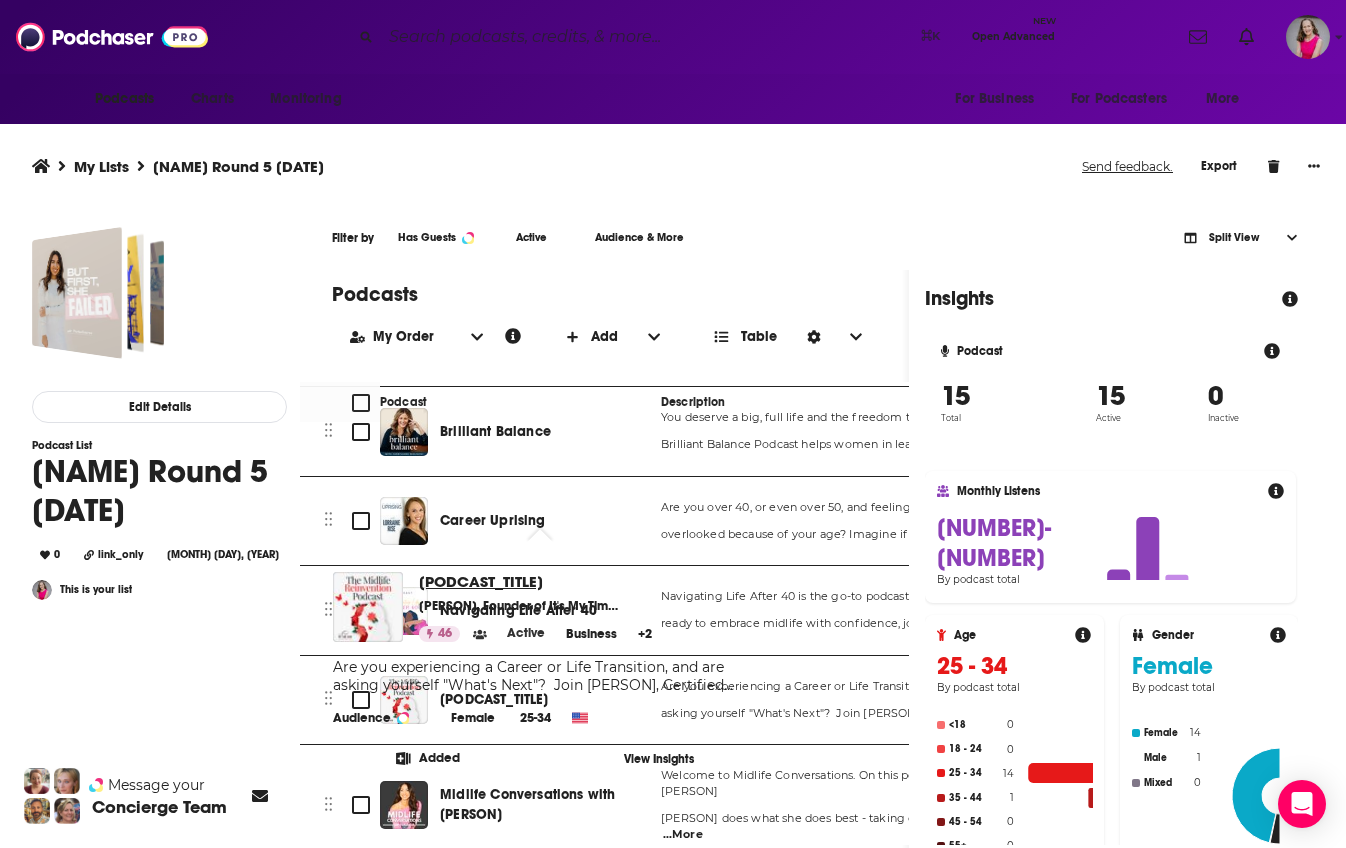 click on "[PODCAST_TITLE]" at bounding box center [539, 581] 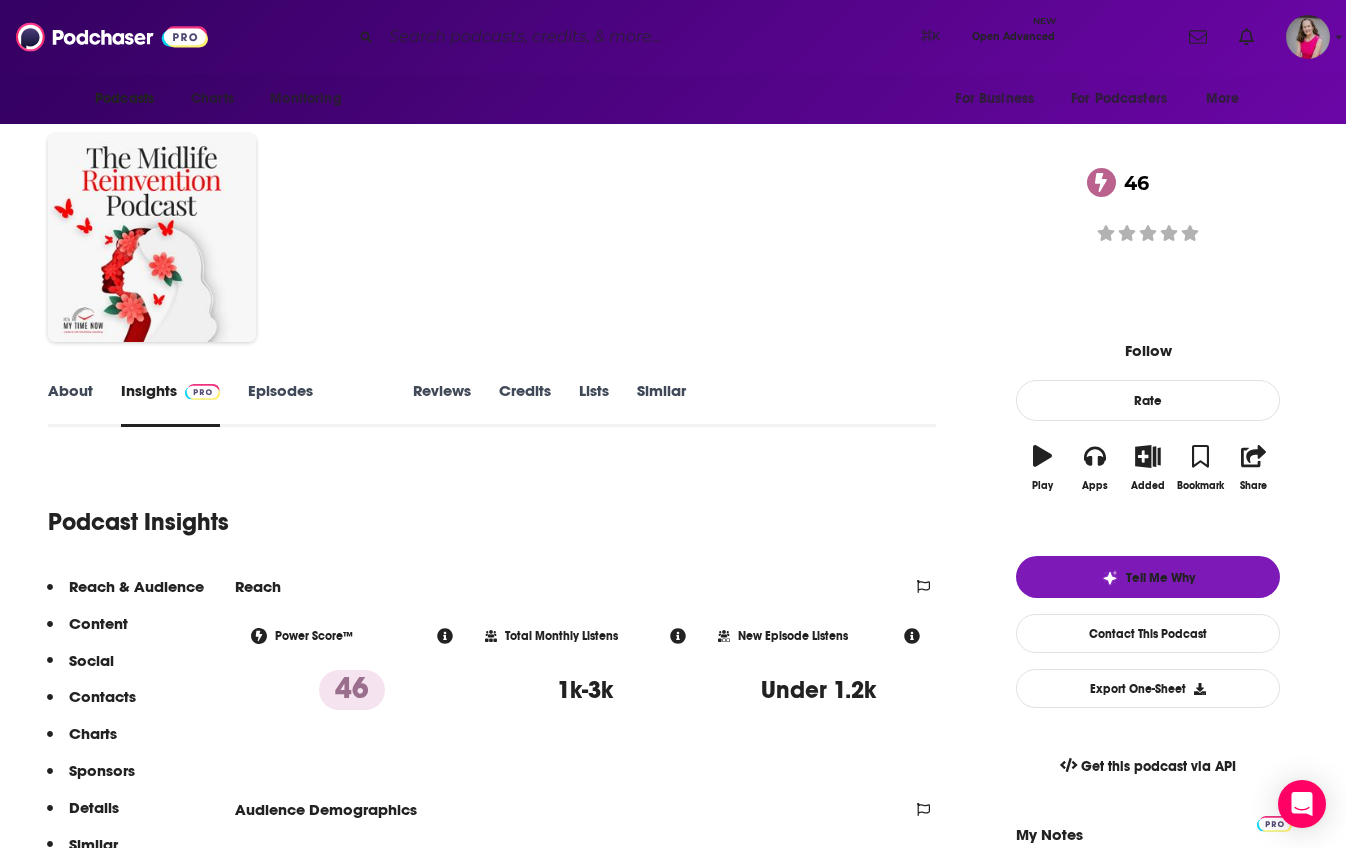 click on "About" at bounding box center [70, 404] 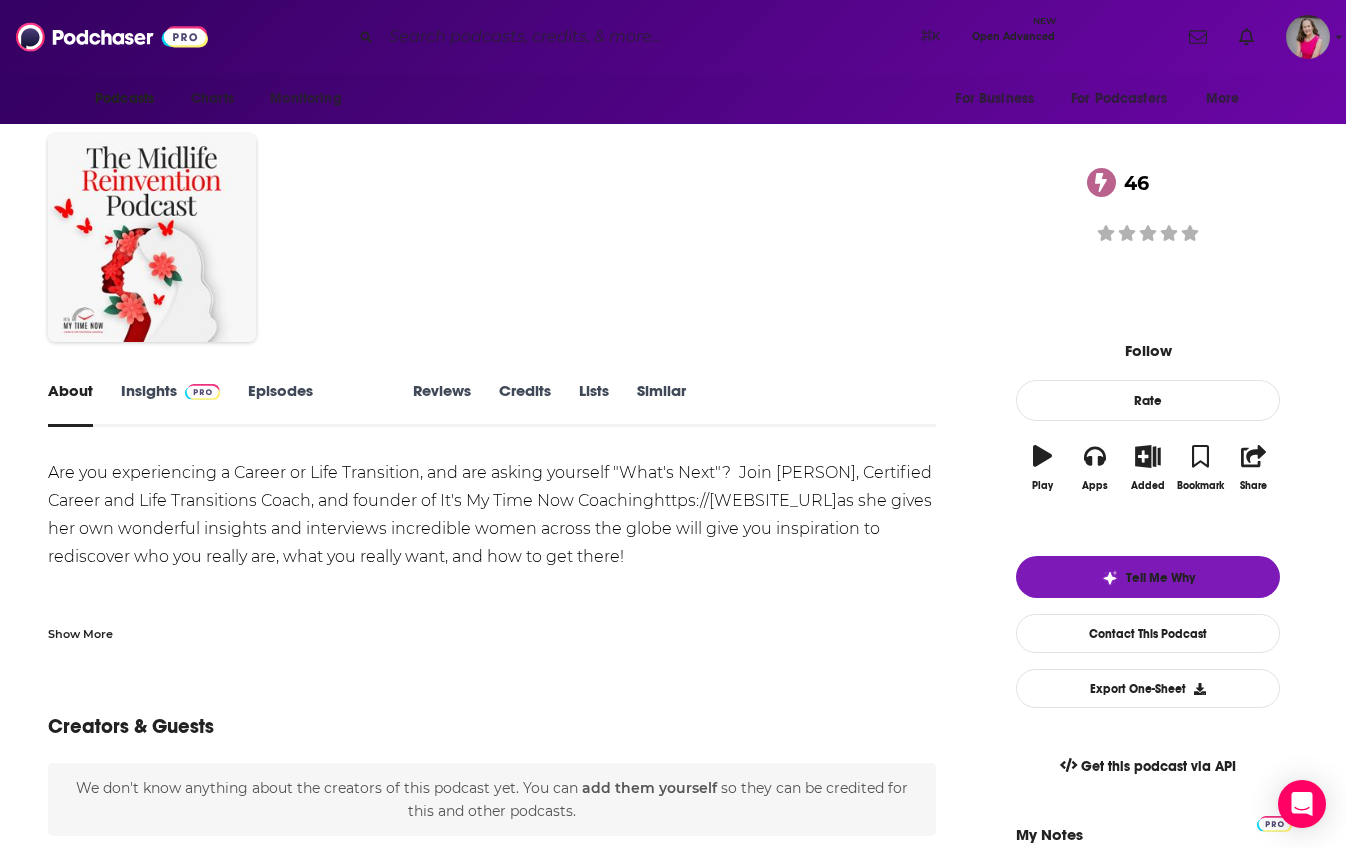 click on "Show More" at bounding box center [80, 632] 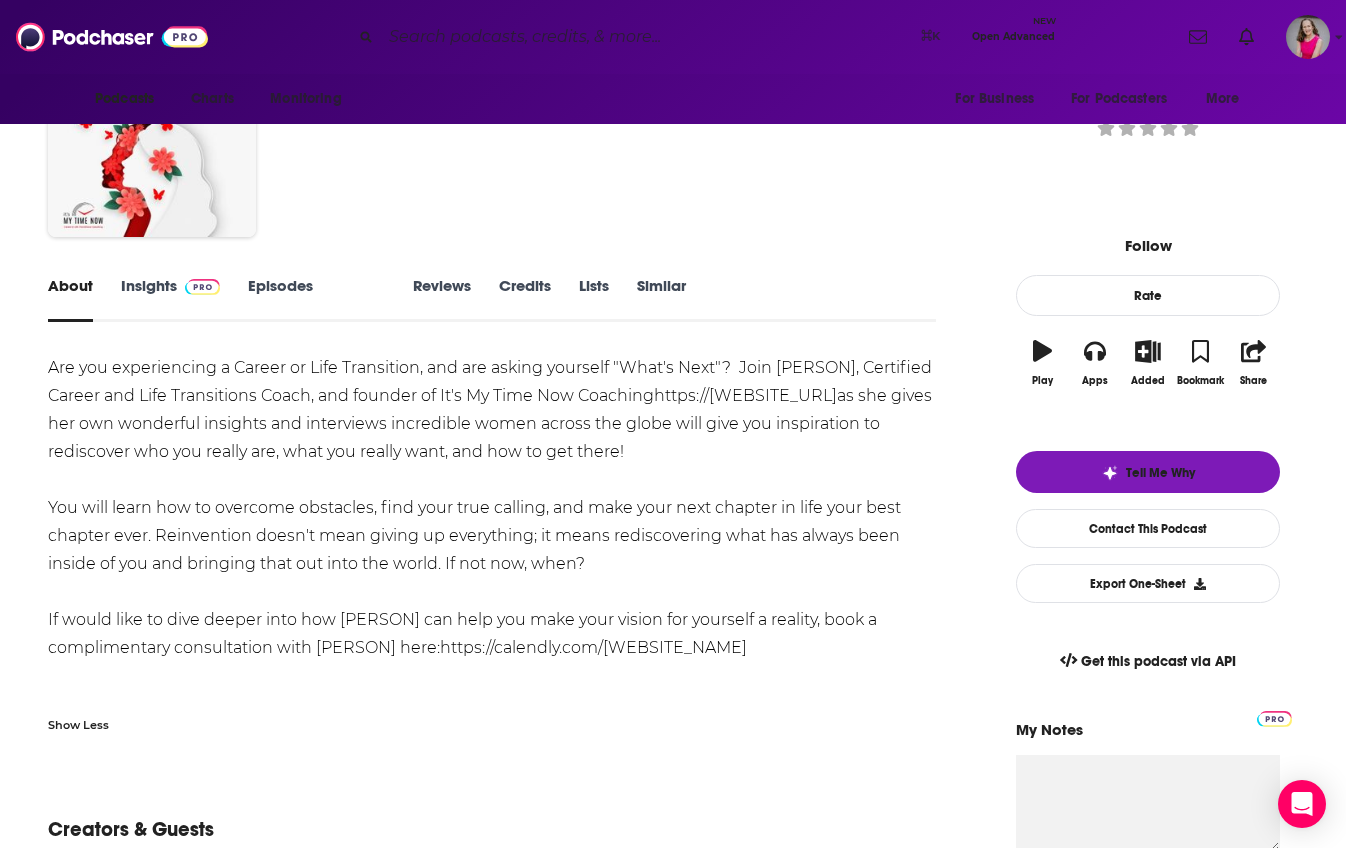 scroll, scrollTop: 104, scrollLeft: 0, axis: vertical 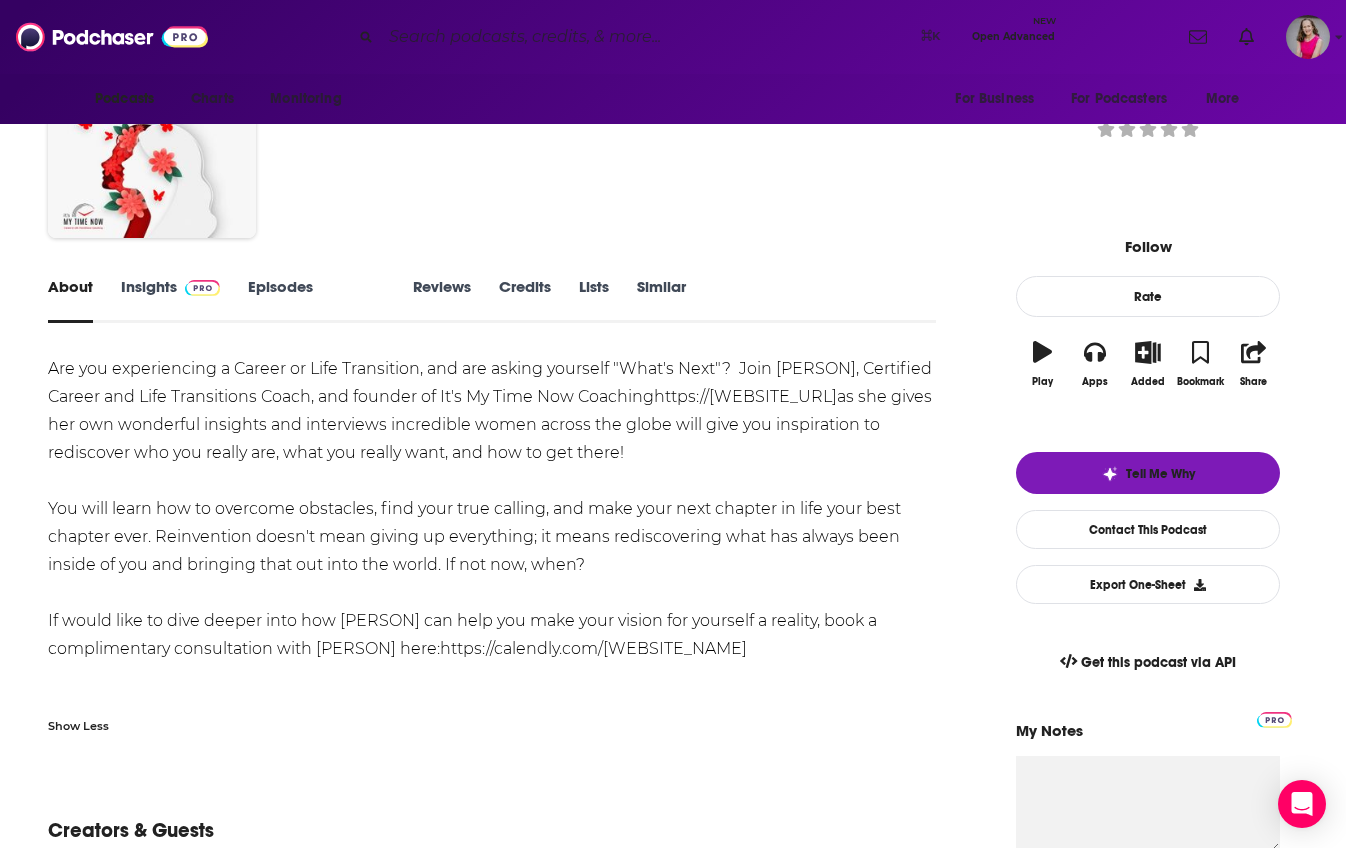 click on "Insights" at bounding box center [170, 300] 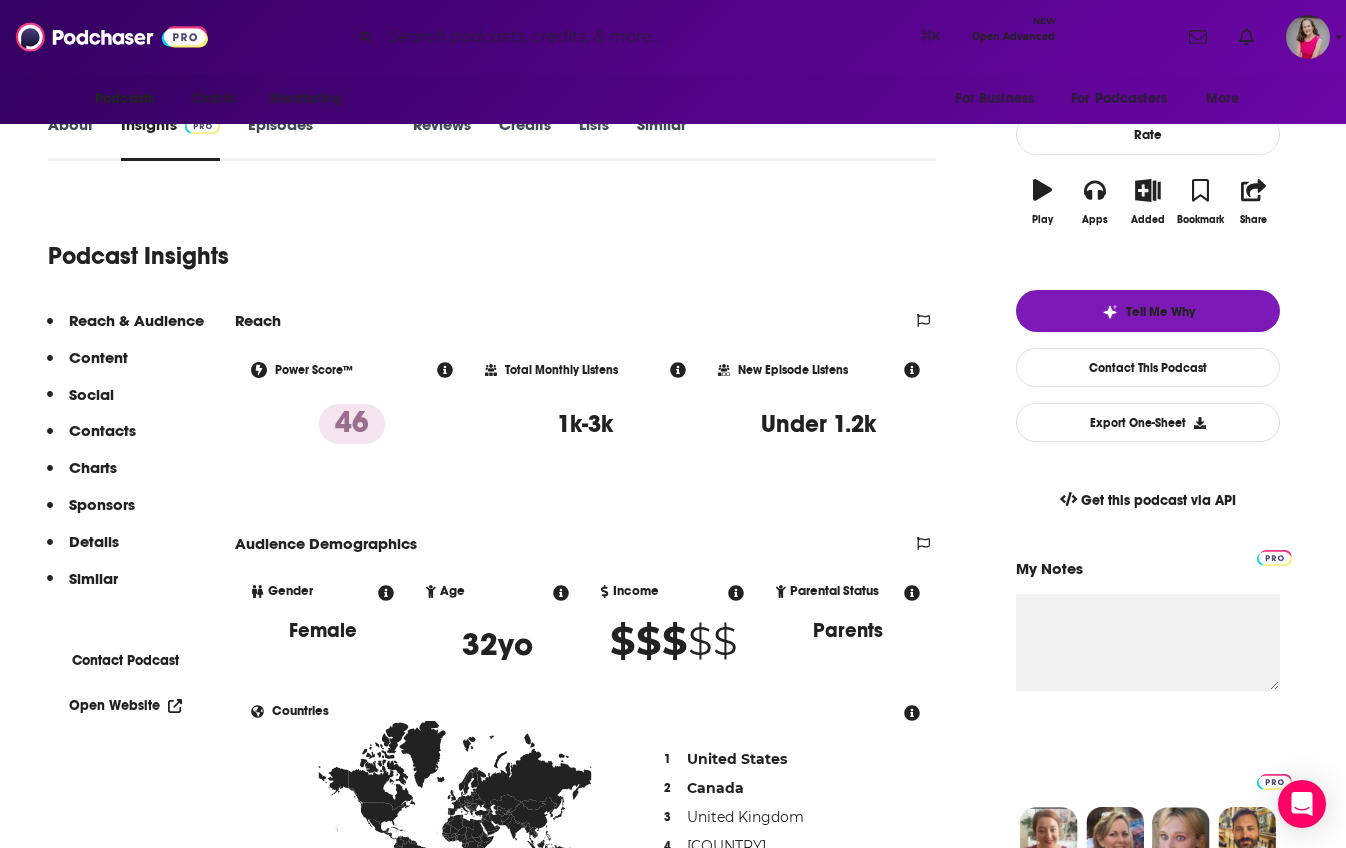 scroll, scrollTop: 420, scrollLeft: 0, axis: vertical 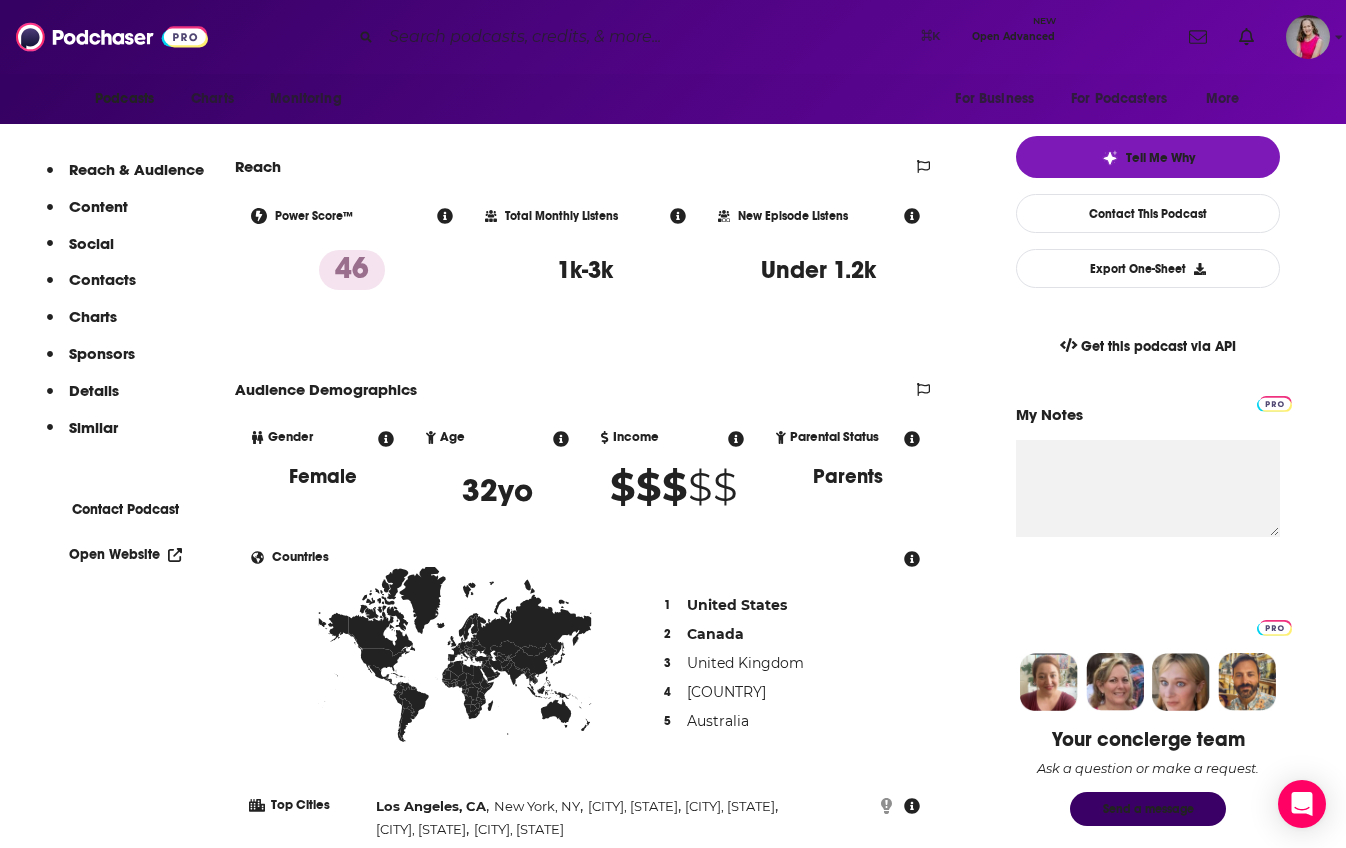 click on "Open Website" at bounding box center [125, 554] 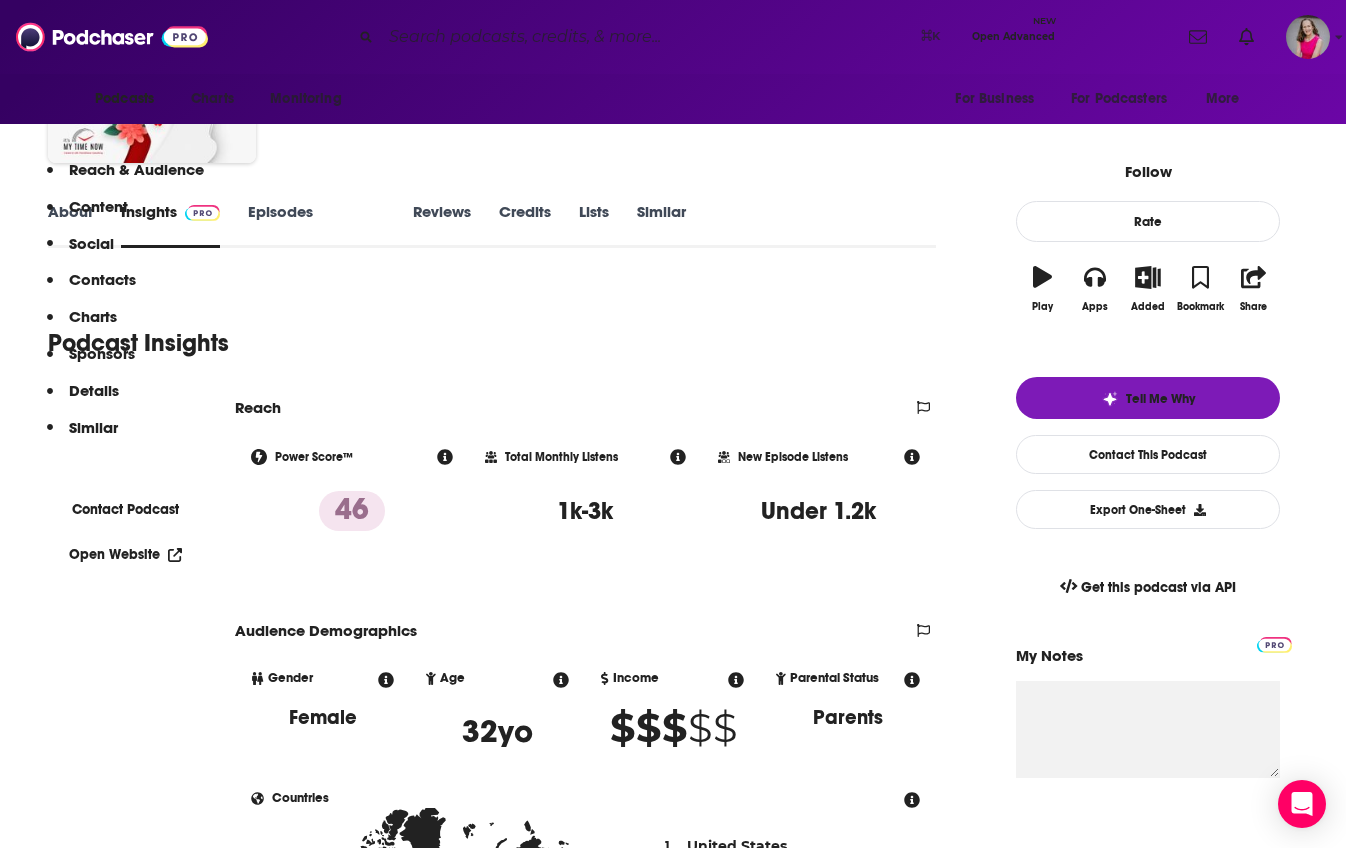 scroll, scrollTop: 0, scrollLeft: 0, axis: both 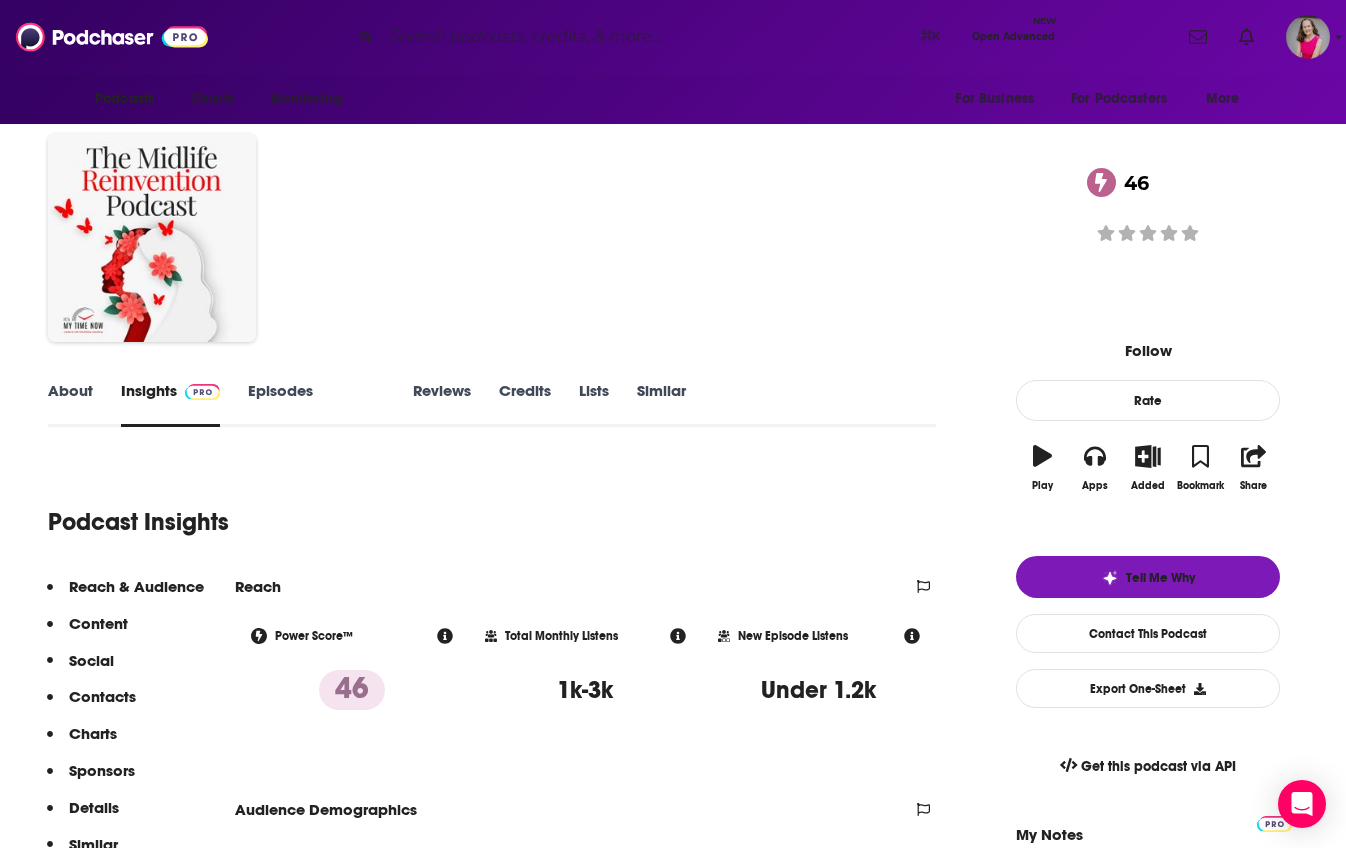click on "About" at bounding box center (70, 404) 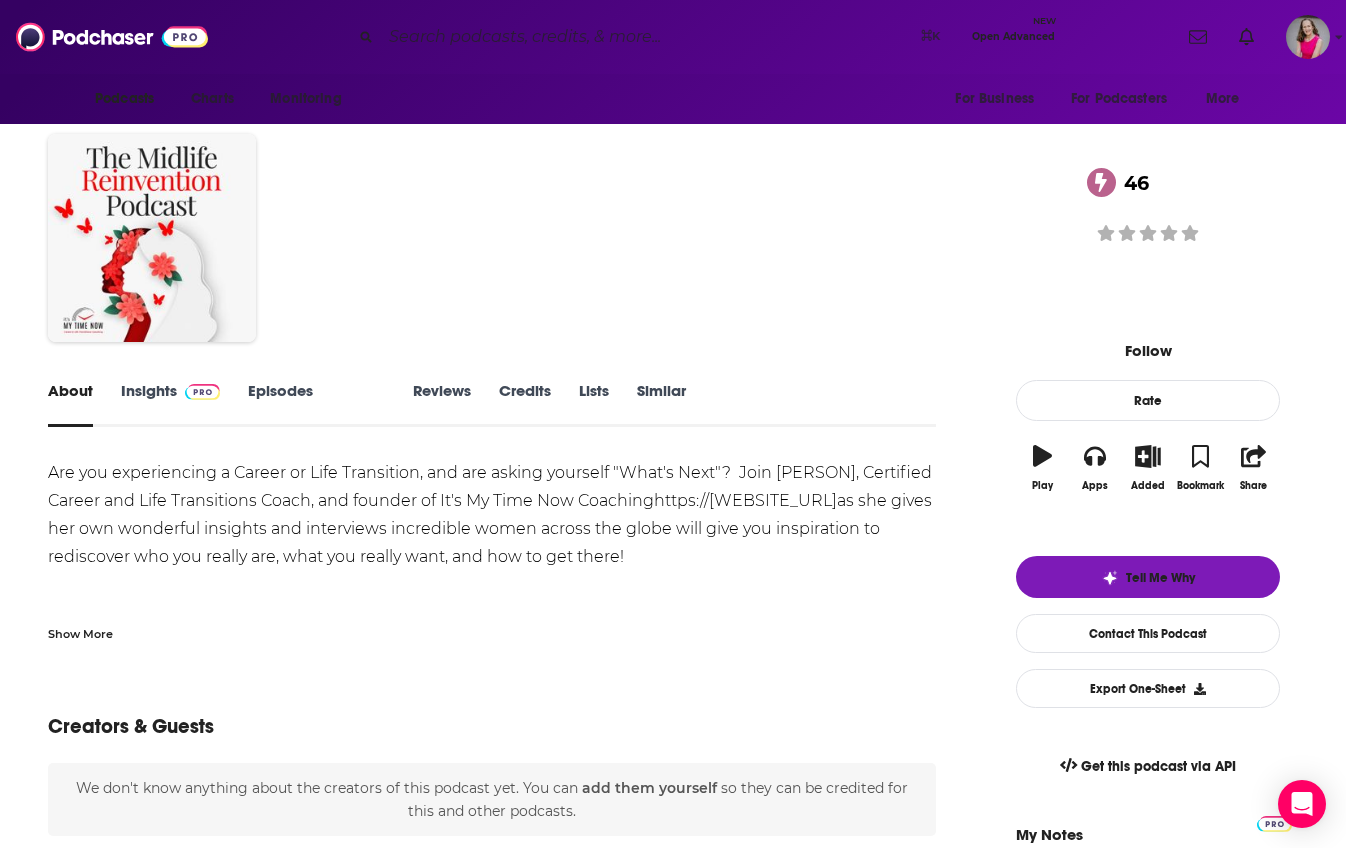 click on "Show More" at bounding box center [80, 632] 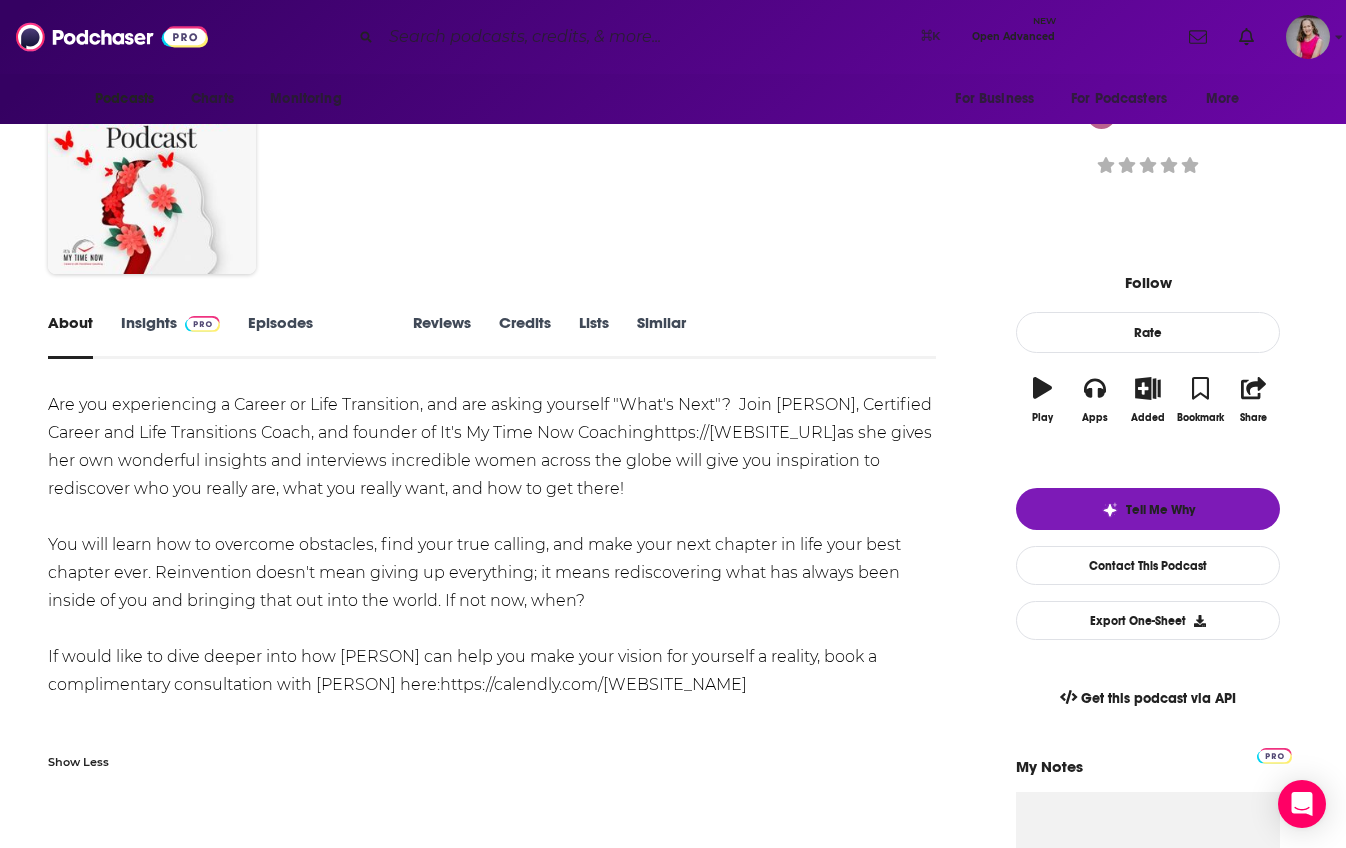 scroll, scrollTop: 88, scrollLeft: 0, axis: vertical 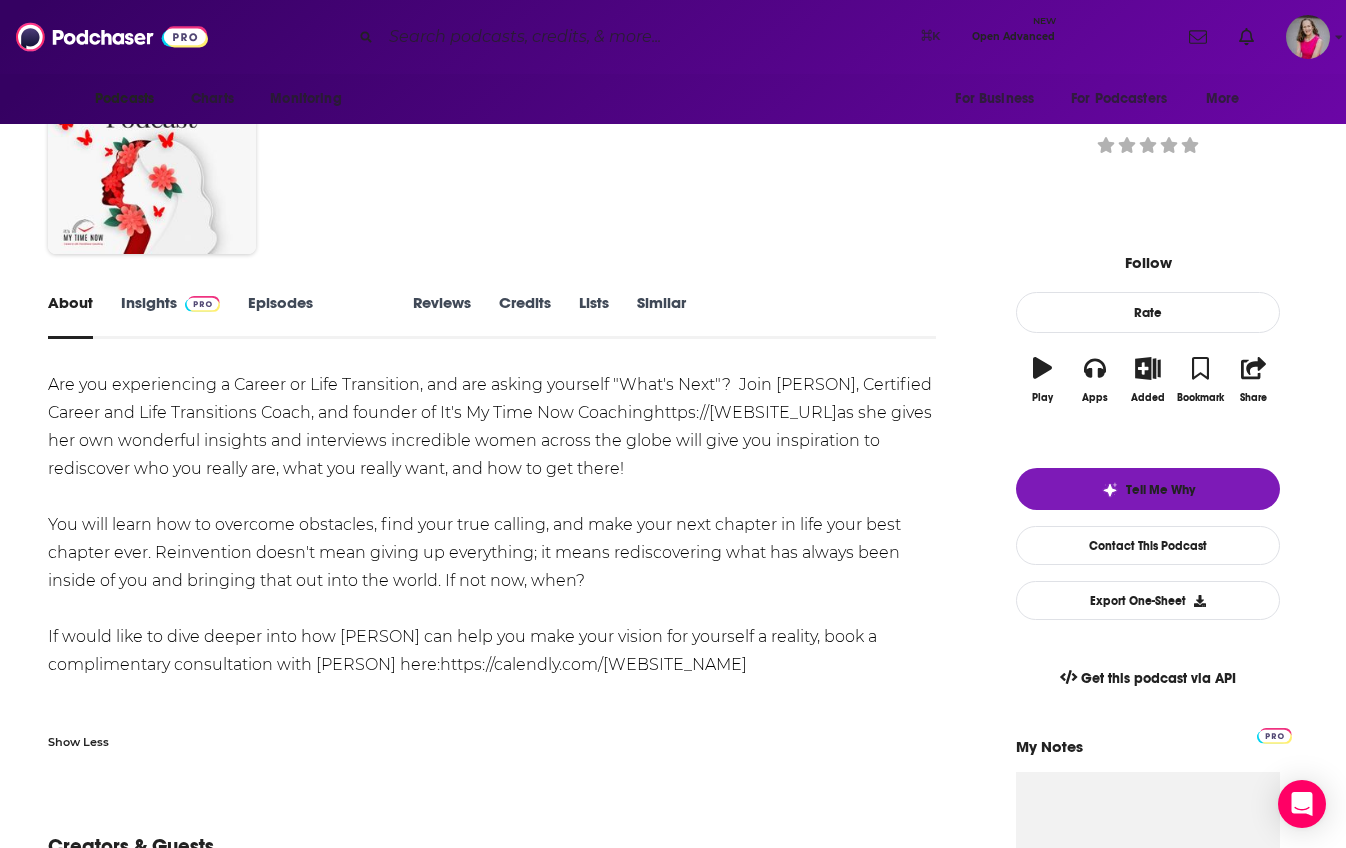 click on "Insights" at bounding box center [170, 316] 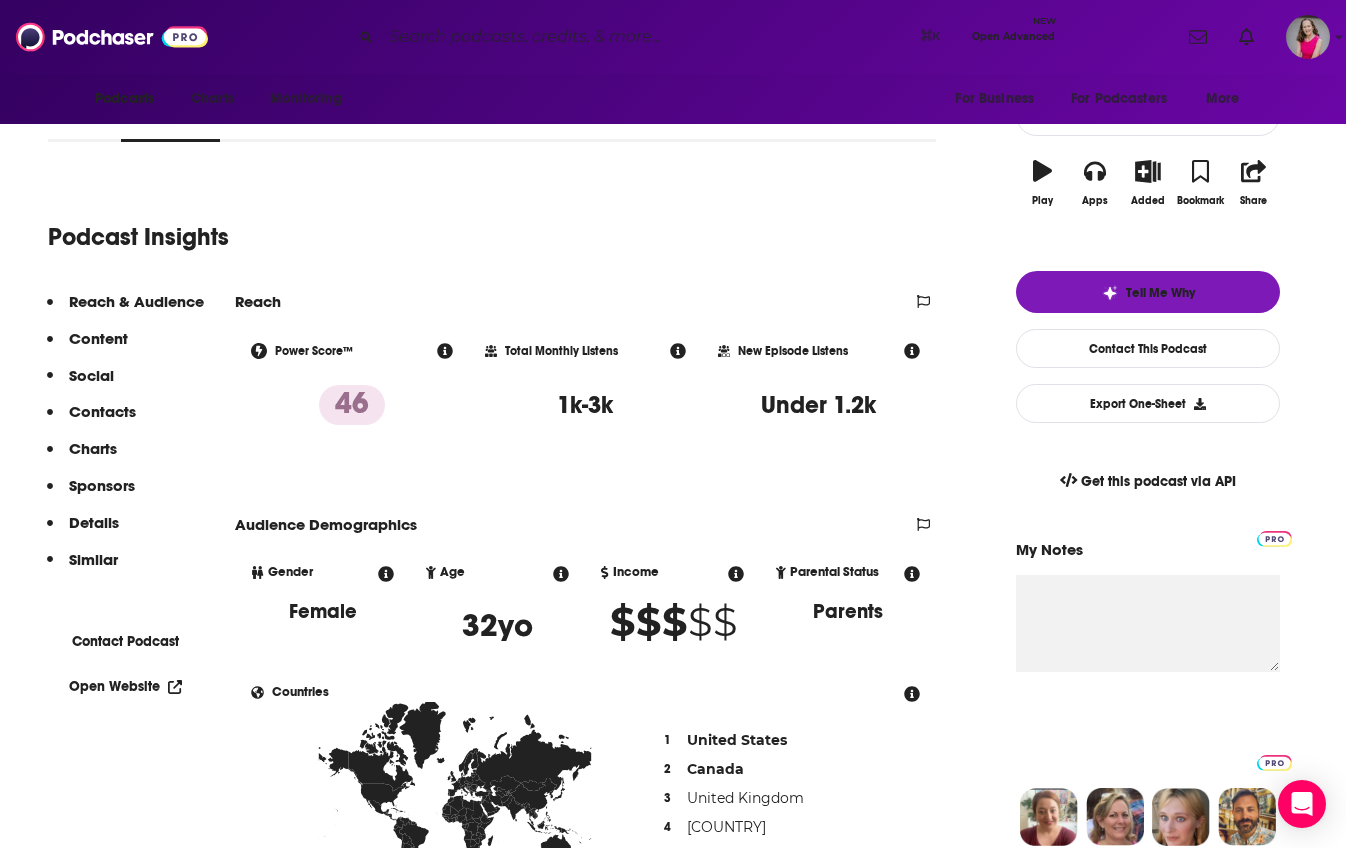 scroll, scrollTop: 281, scrollLeft: 0, axis: vertical 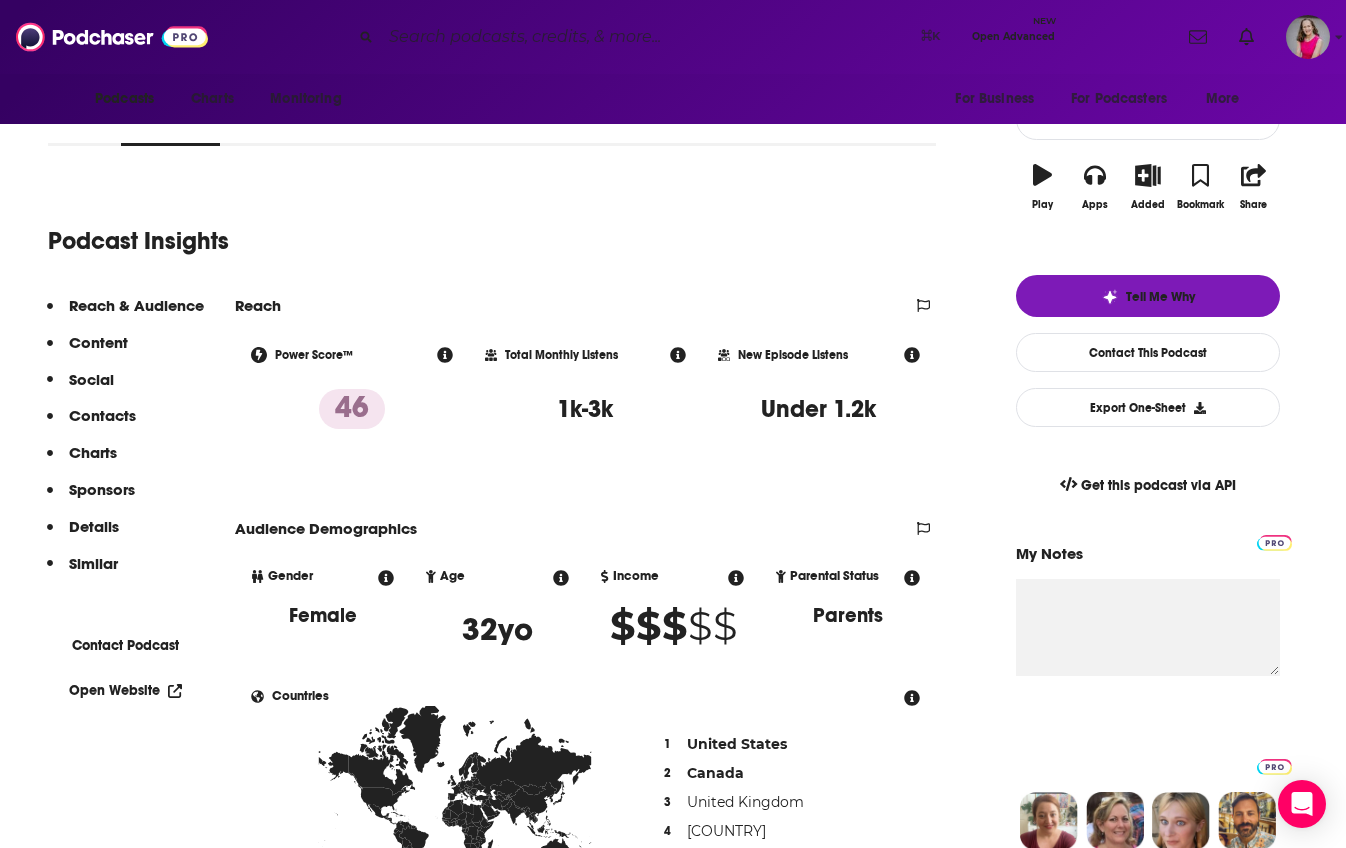 click on "Open Website" at bounding box center [125, 690] 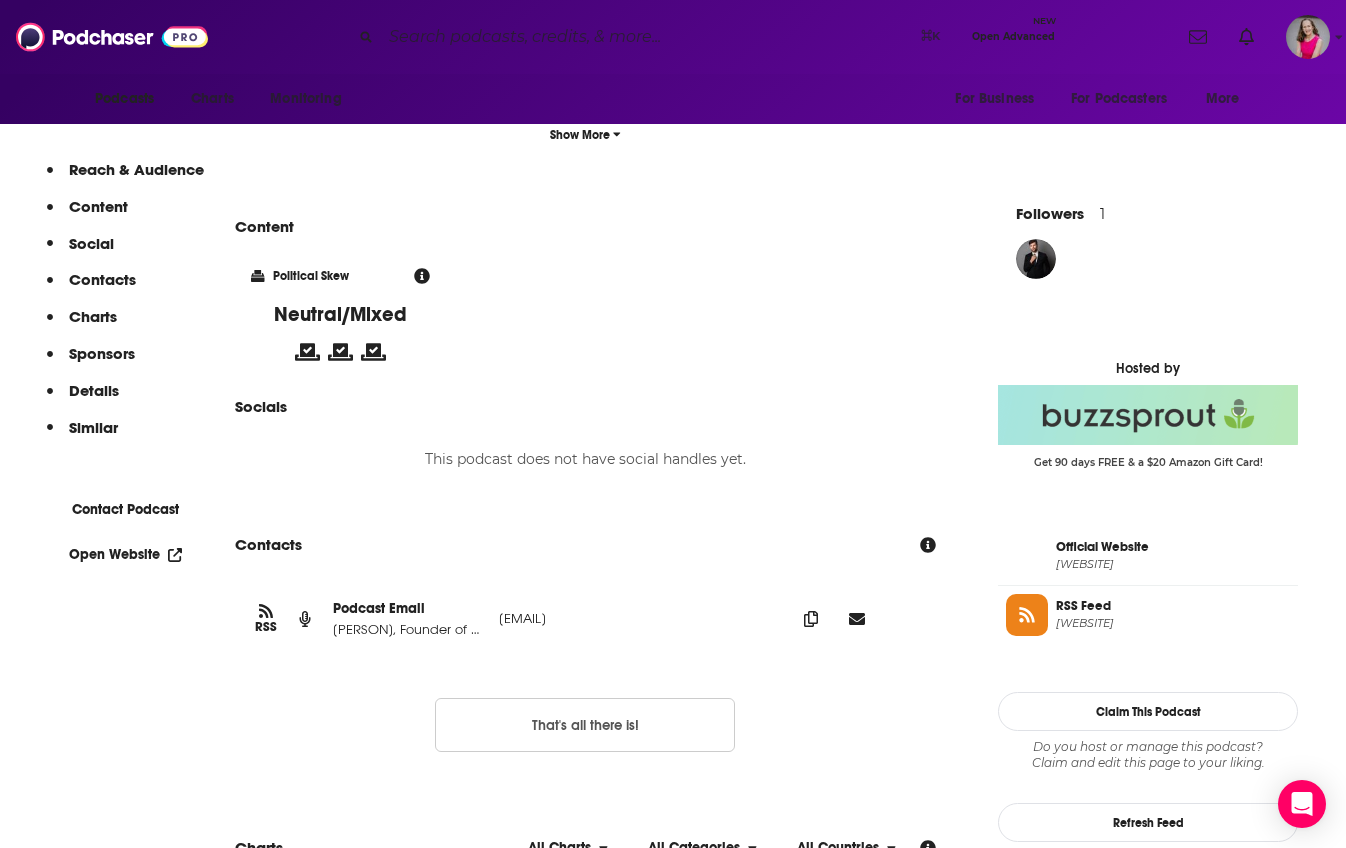 scroll, scrollTop: 1383, scrollLeft: 0, axis: vertical 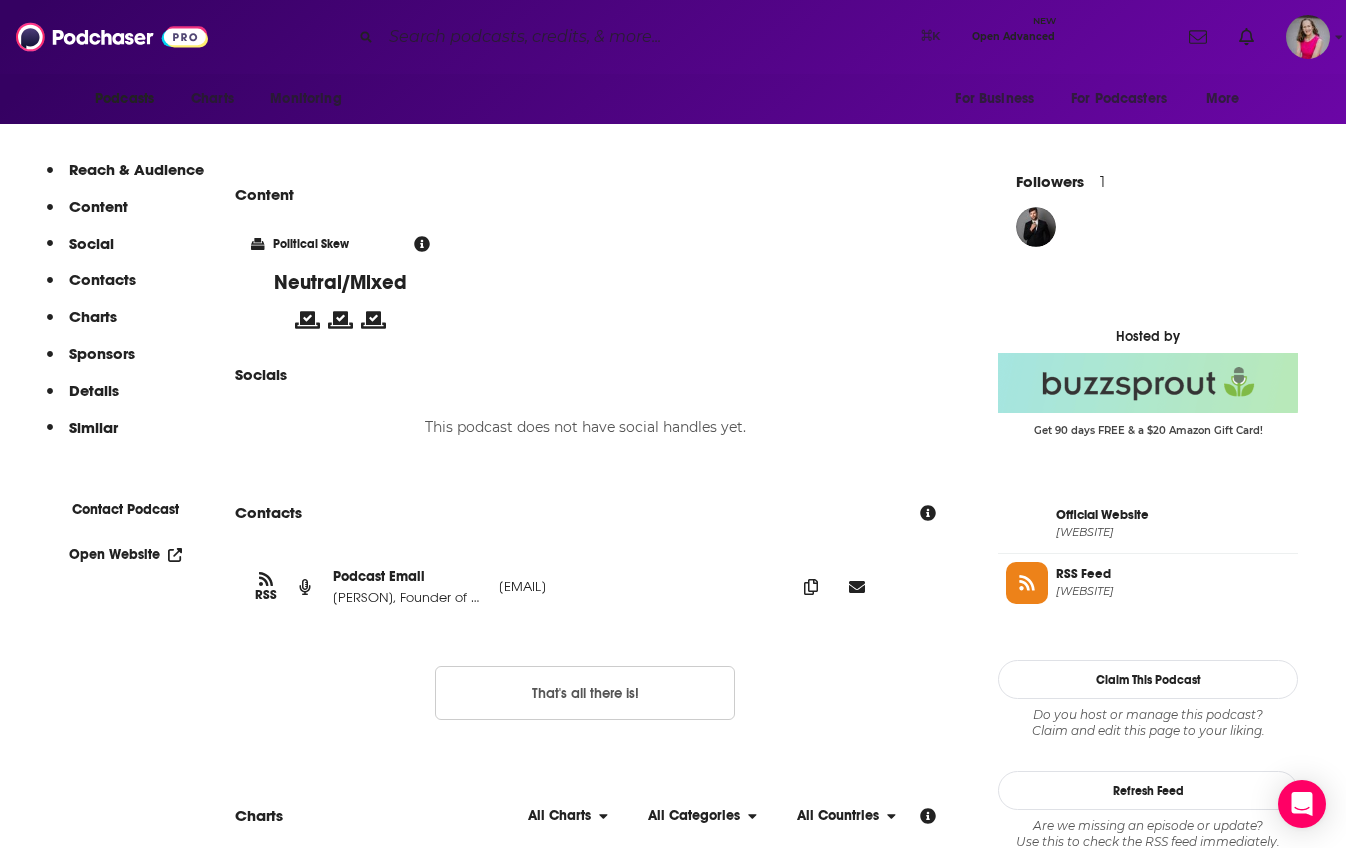drag, startPoint x: 766, startPoint y: 594, endPoint x: 531, endPoint y: 603, distance: 235.17227 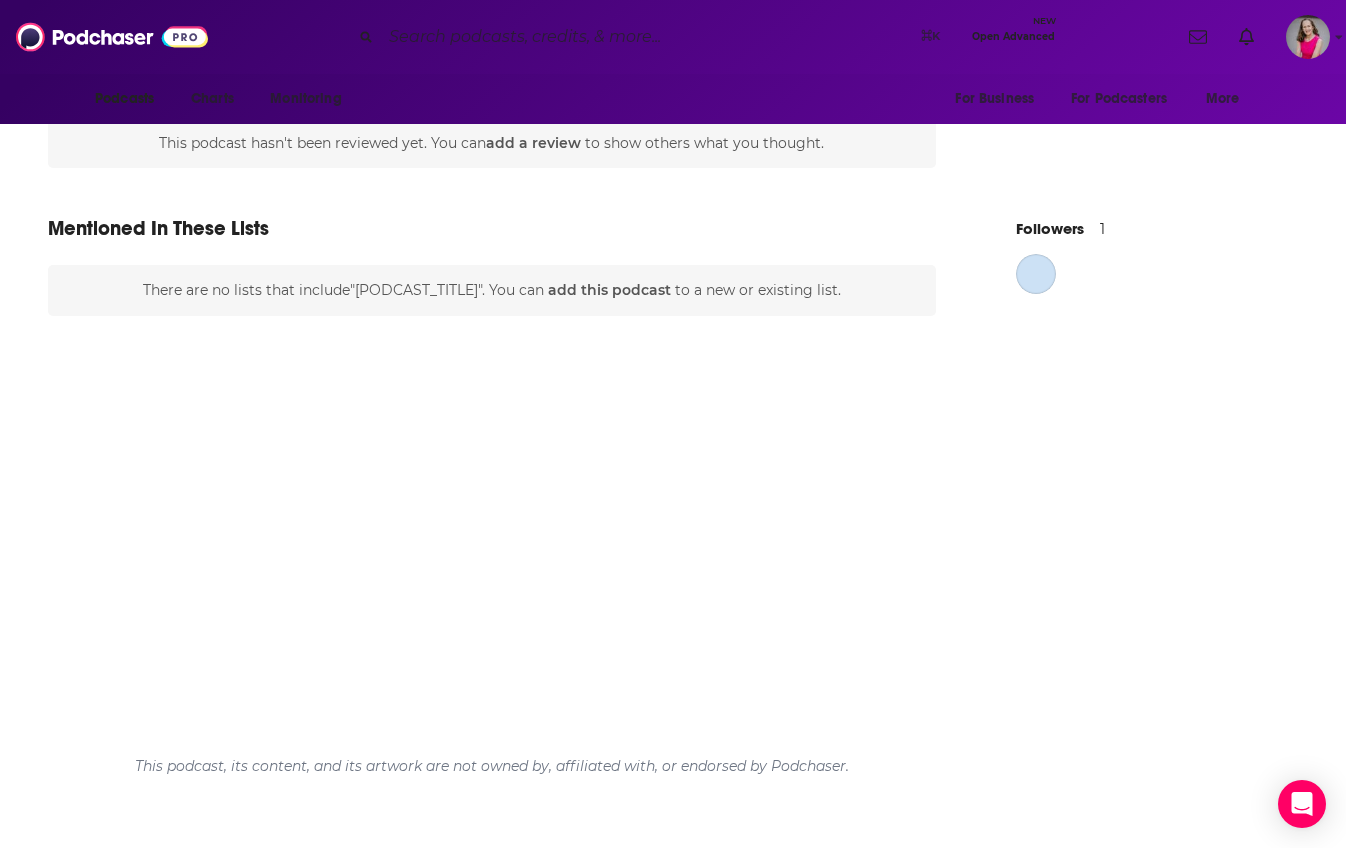 scroll, scrollTop: 0, scrollLeft: 0, axis: both 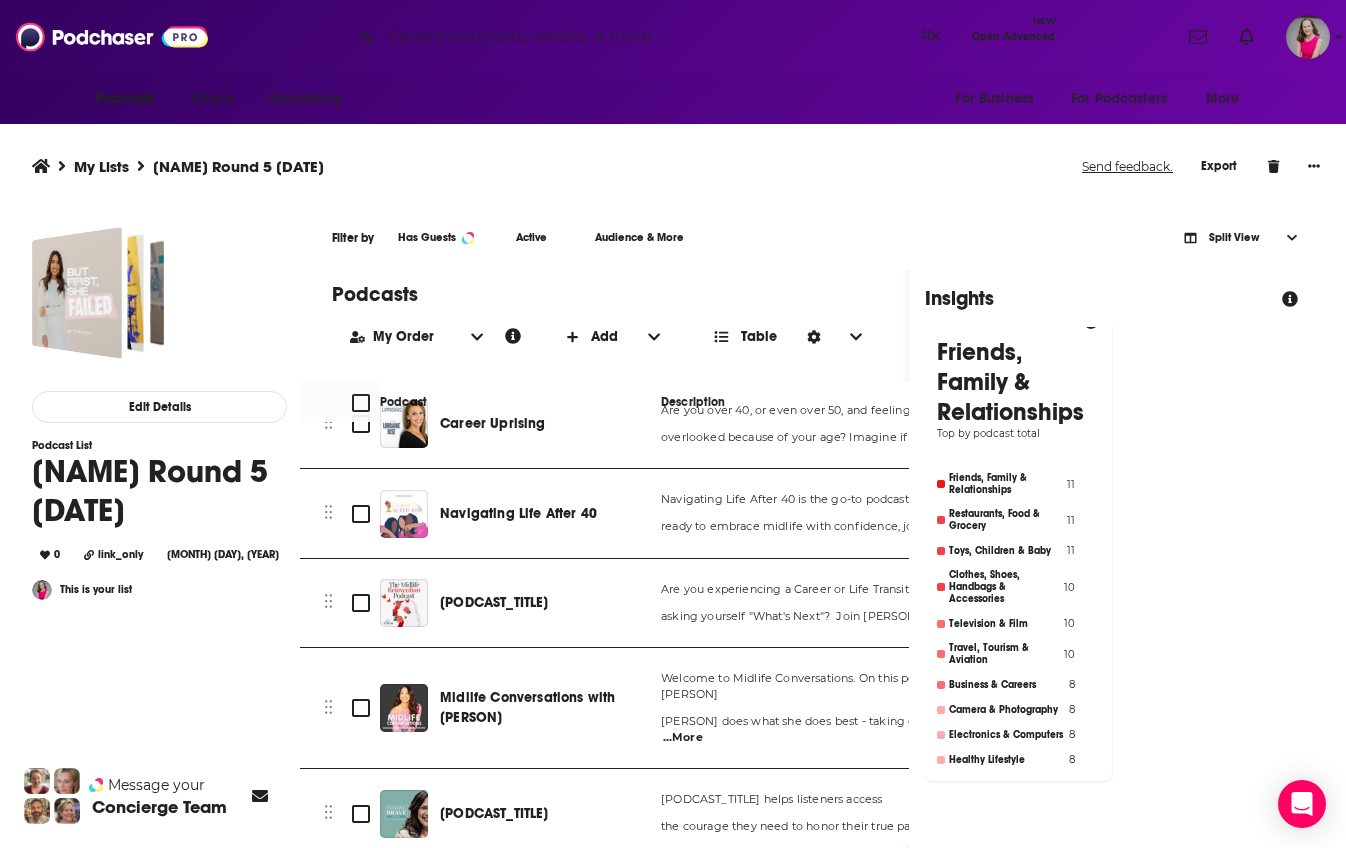 click on "Podcasts Charts Monitoring ⌘  K Open Advanced New For Business For Podcasters More Podcasts Charts Monitoring For Business For Podcasters More My Lists [NAME] Round 5 [DATE] Send feedback. Export Edit Details Podcast List [NAME] Round 5 [DATE] 0 link_only [DATE] This is your list Message your Concierge Team Filter by Has Guests Active Audience & More Split View Podcasts Add My Order Customize Your List Order Select the  “My Order”  sort and remove all filters to enable drag-and-drop reordering. Add Table Move Podcast Description Categories Reach (Monthly) Reach (Episode) Contacts Your Notes BUT FIRST, SHE FAILED - Career Growth, Women Entrepreneurs, Overcoming Imposter Syndrome, Growth Mindset, Confidence Do you ever struggle with imposter syndrome when it comes to your career or business? Wish you had u  ...More Business Entrepreneur Education [NUMBER] Under [NUMBER] Under [NUMBER] [NUMBER]   Contacts Coffee With Convery Explore how success isn’t just about climbing the  ...More Business Careers [NUMBER] [NUMBER]" at bounding box center [673, 427] 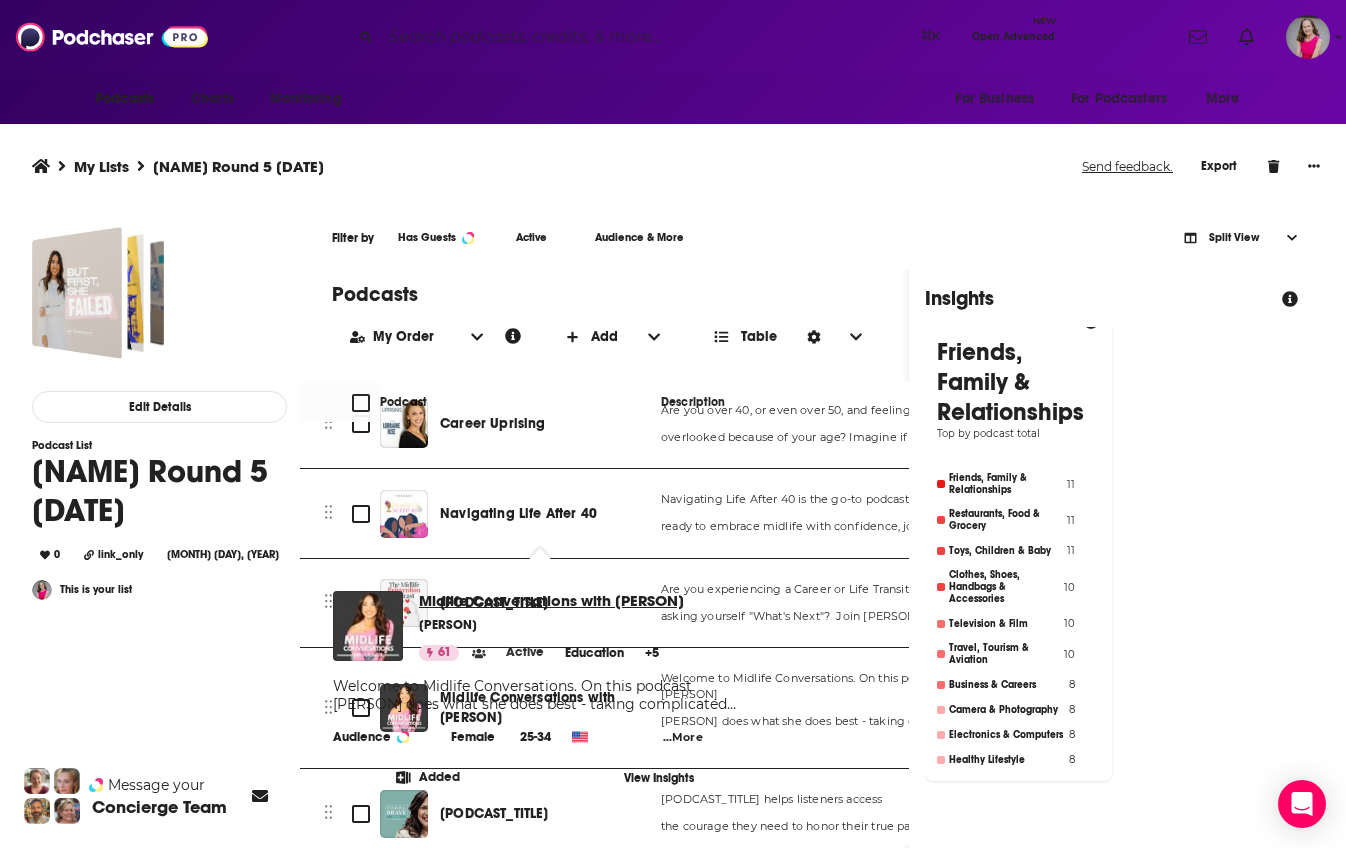 click on "Midlife Conversations with [PERSON]" at bounding box center (551, 600) 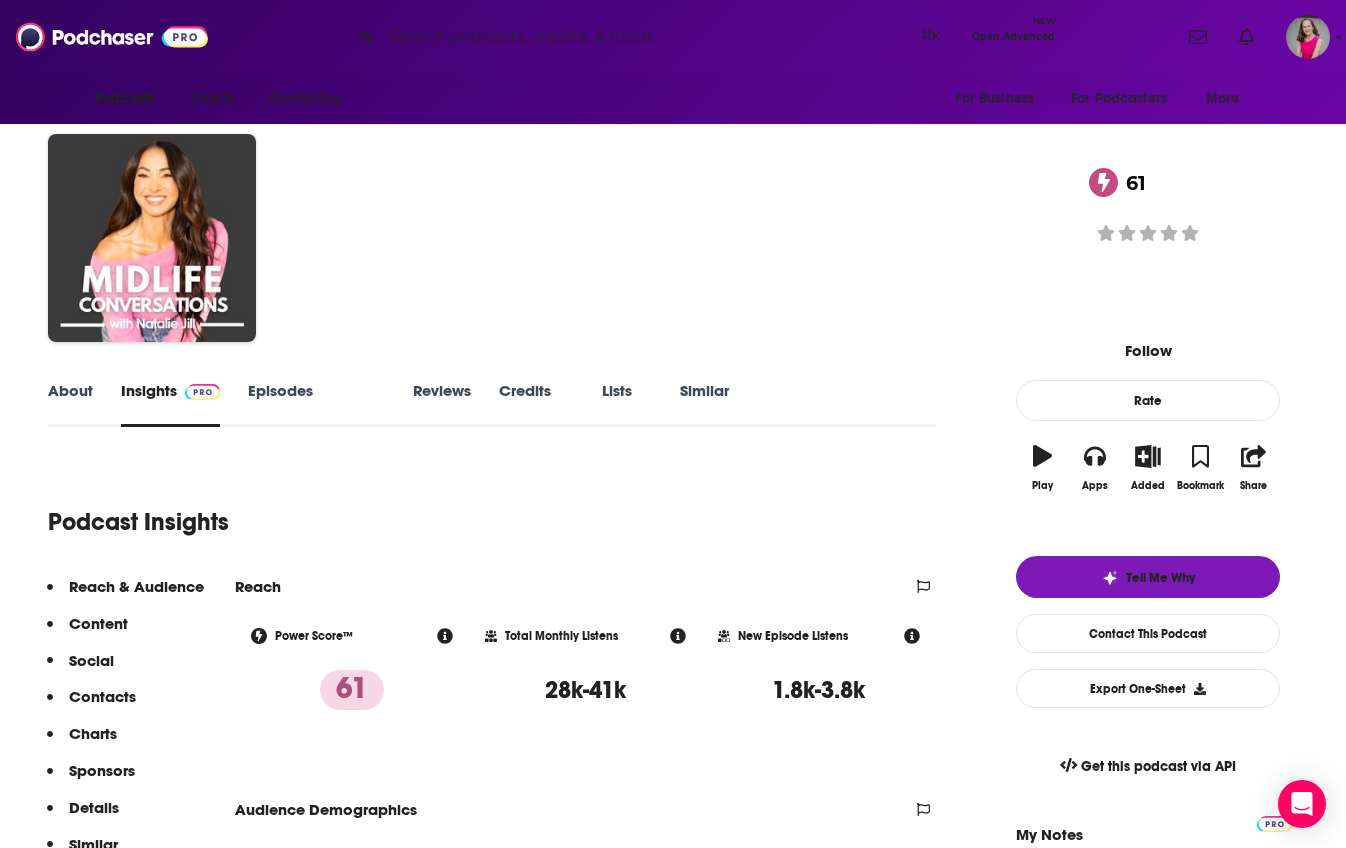 click on "About" at bounding box center [70, 404] 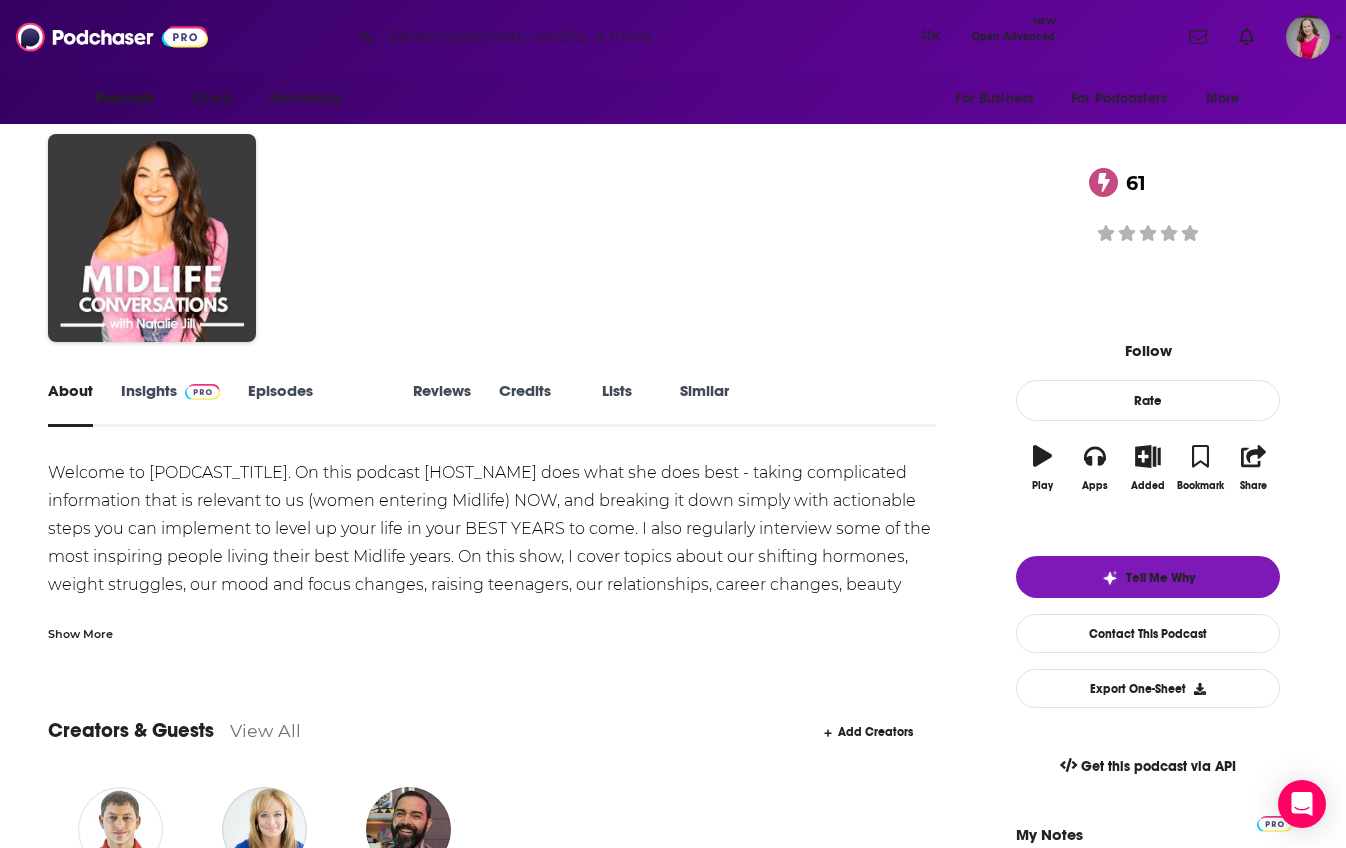 click on "Show More" at bounding box center (80, 632) 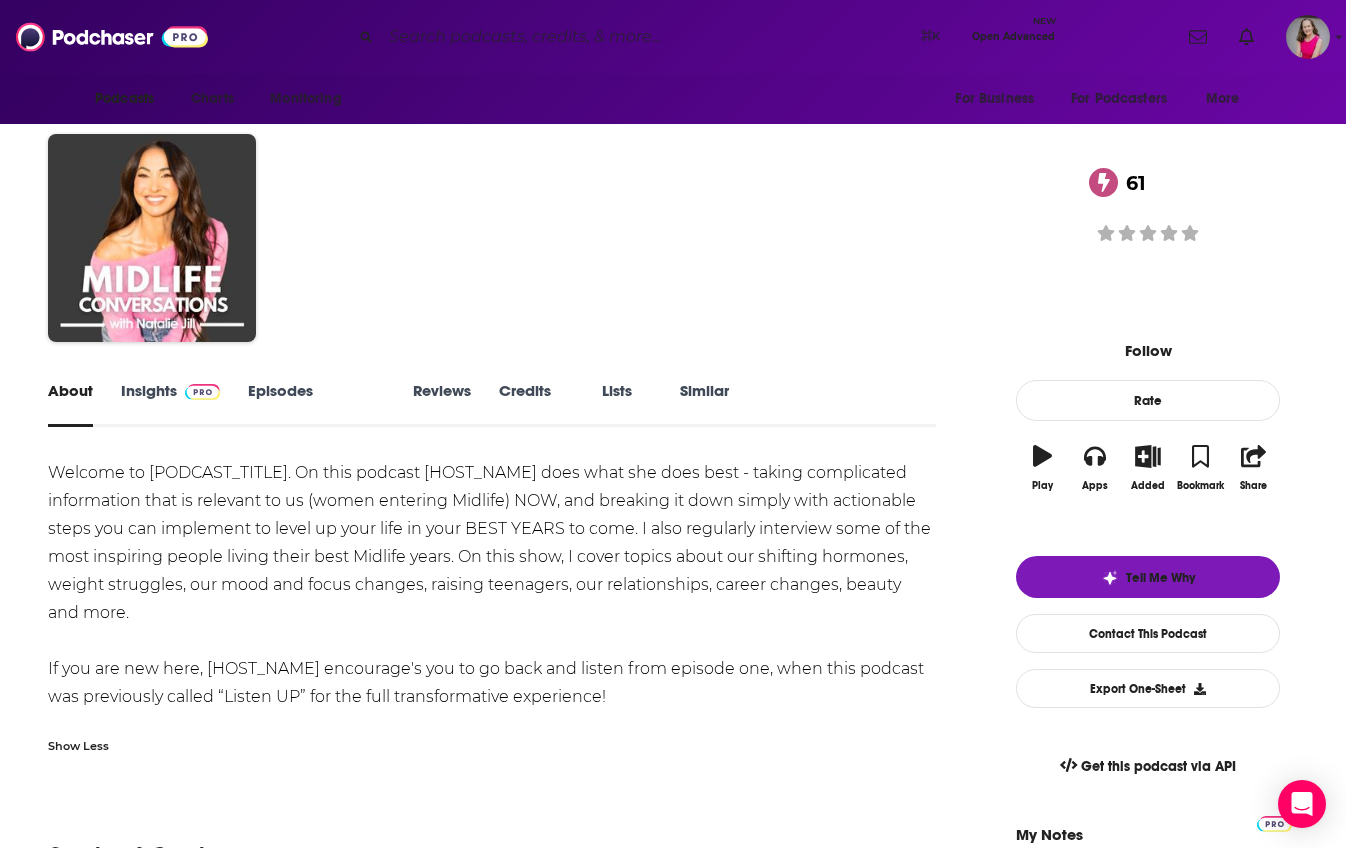 click on "Insights" at bounding box center [170, 404] 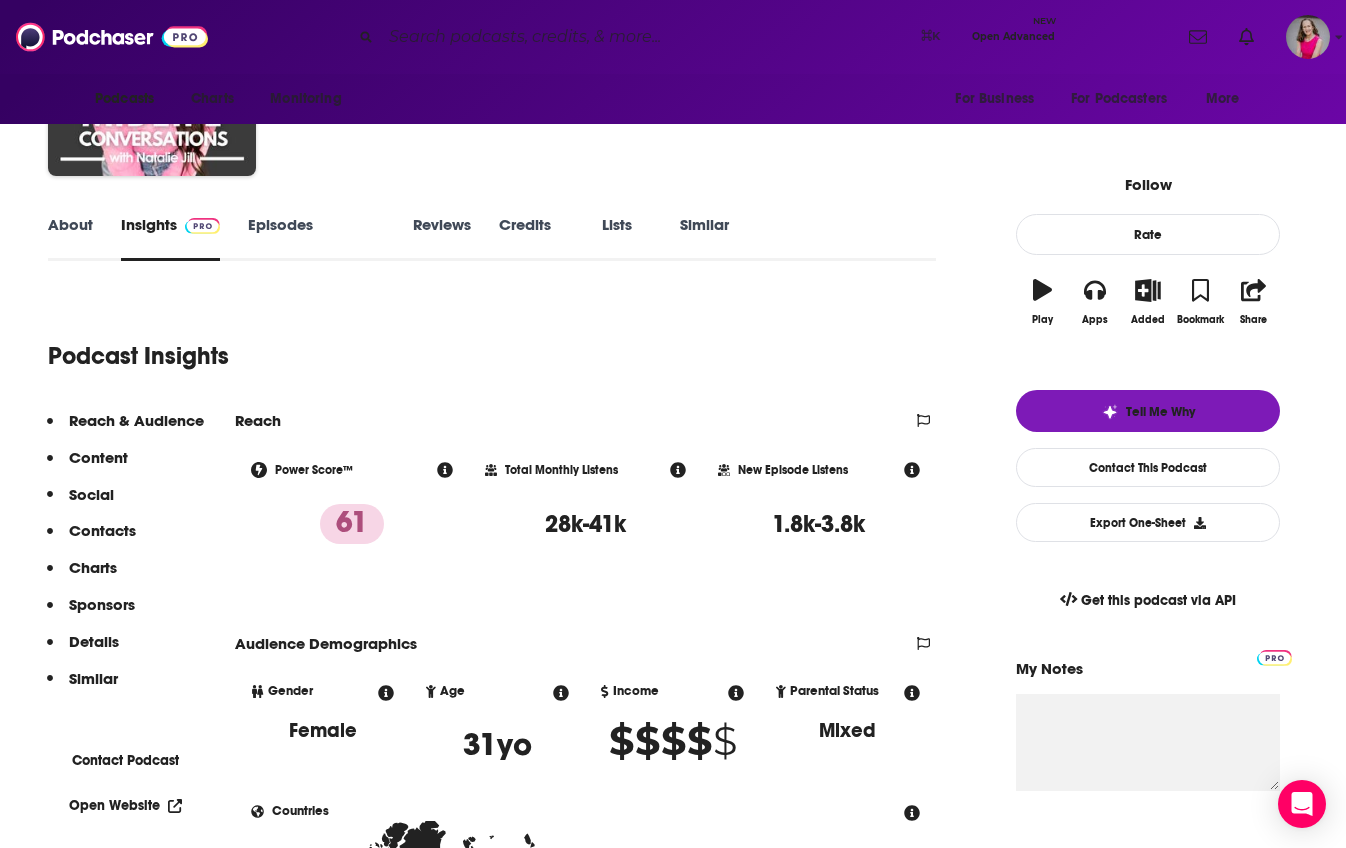 scroll, scrollTop: 223, scrollLeft: 0, axis: vertical 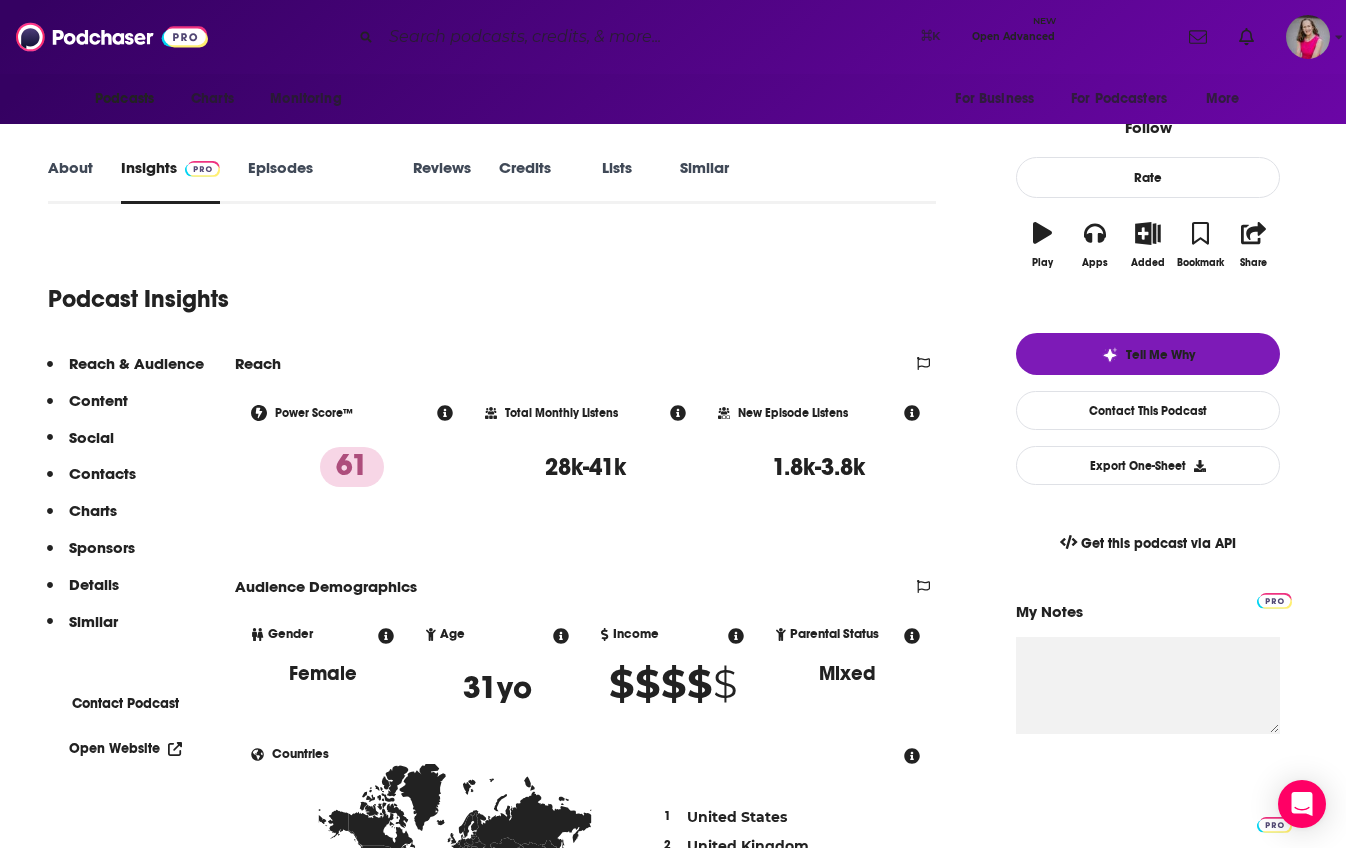 click on "Open Website" at bounding box center [125, 748] 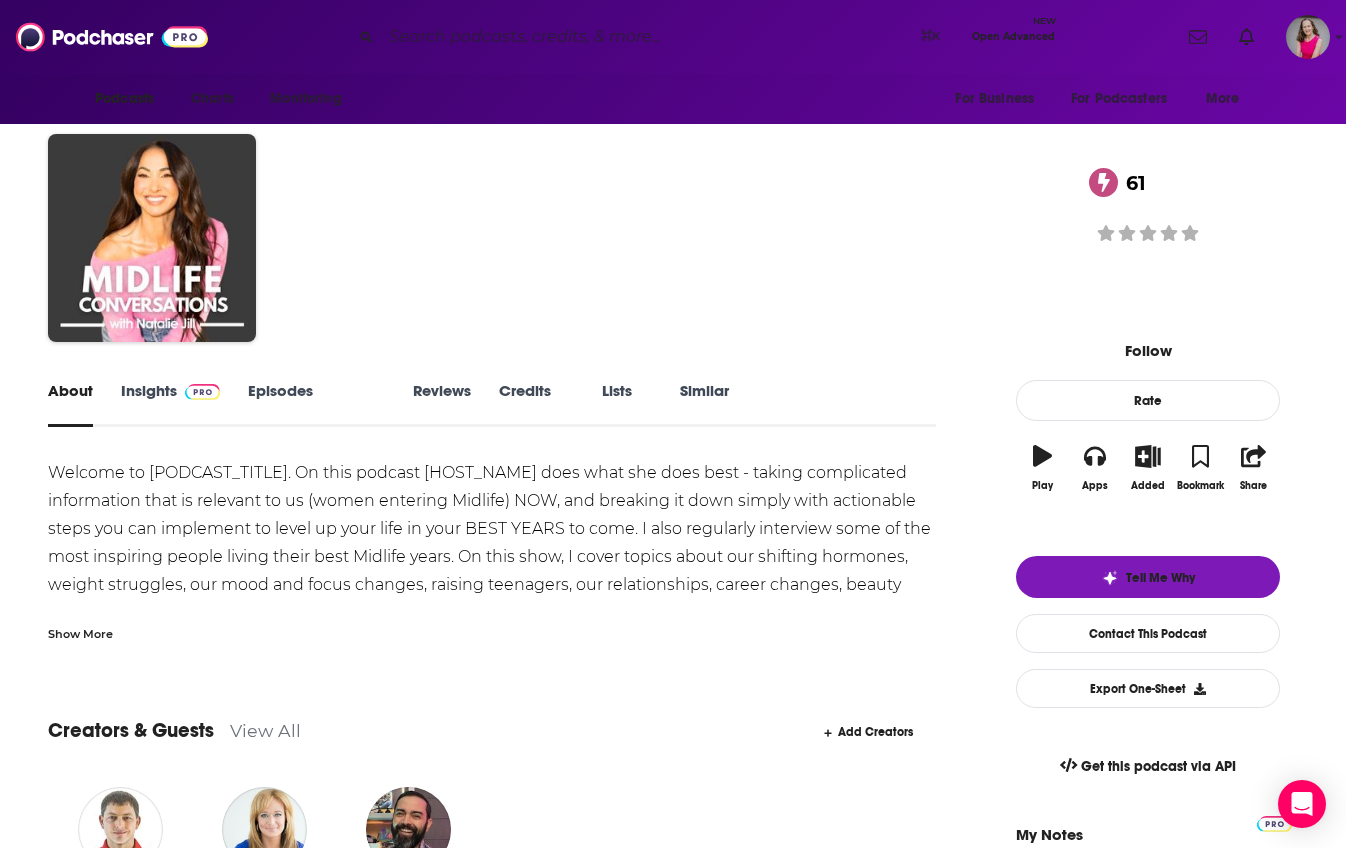 click on "Show More" at bounding box center (80, 632) 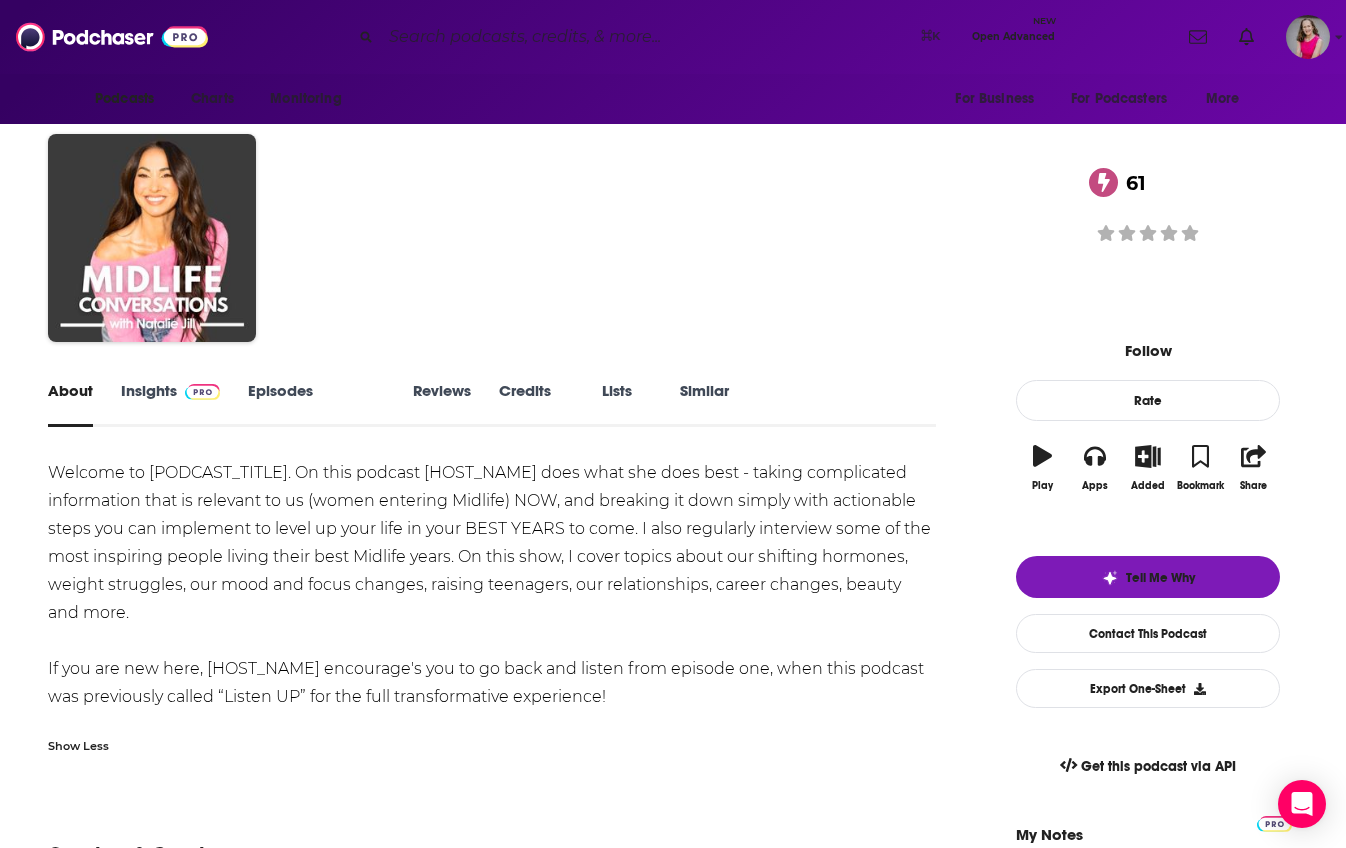 click on "Insights" at bounding box center [170, 404] 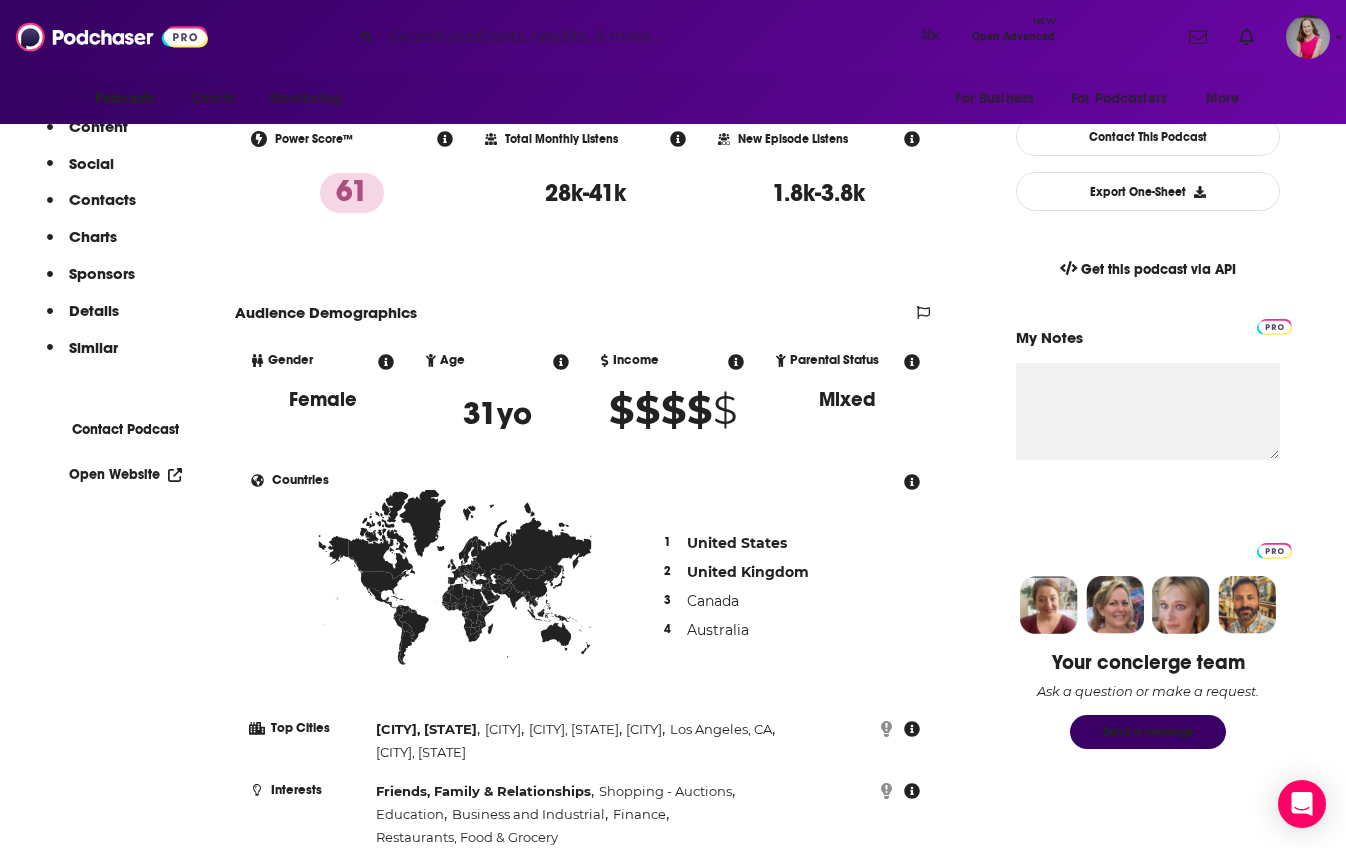 scroll, scrollTop: 1232, scrollLeft: 0, axis: vertical 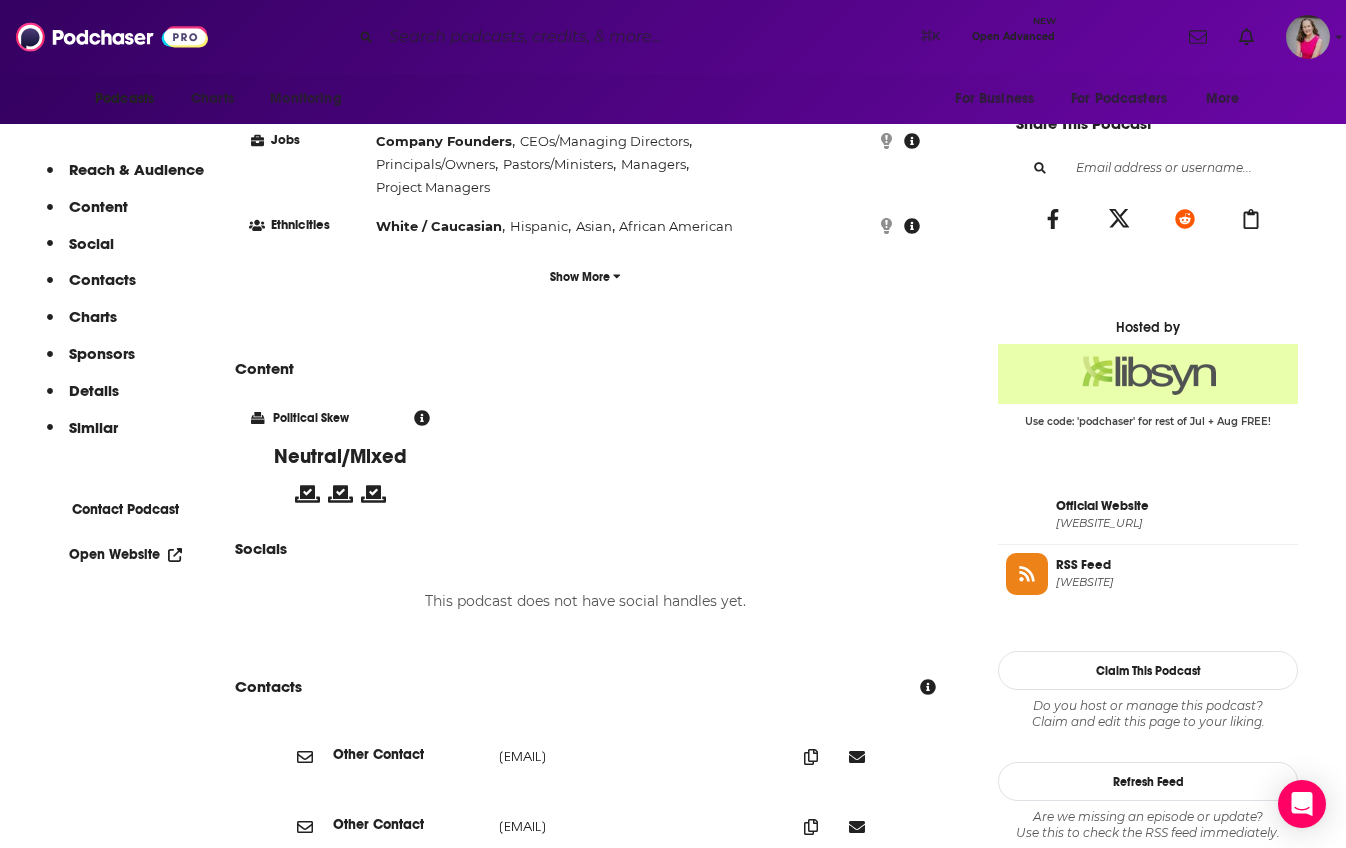 click on "Open Website" at bounding box center [125, 554] 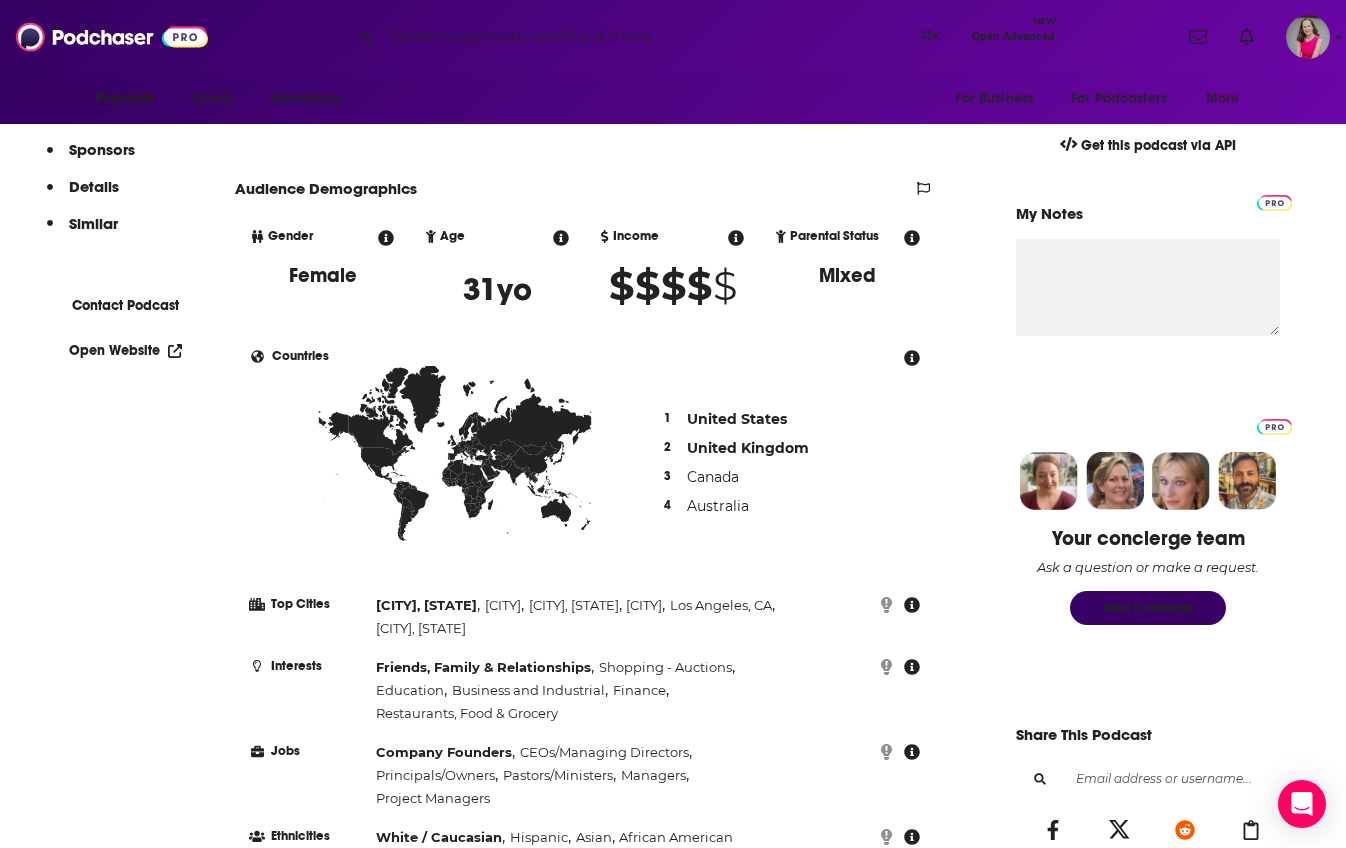 scroll, scrollTop: 689, scrollLeft: 0, axis: vertical 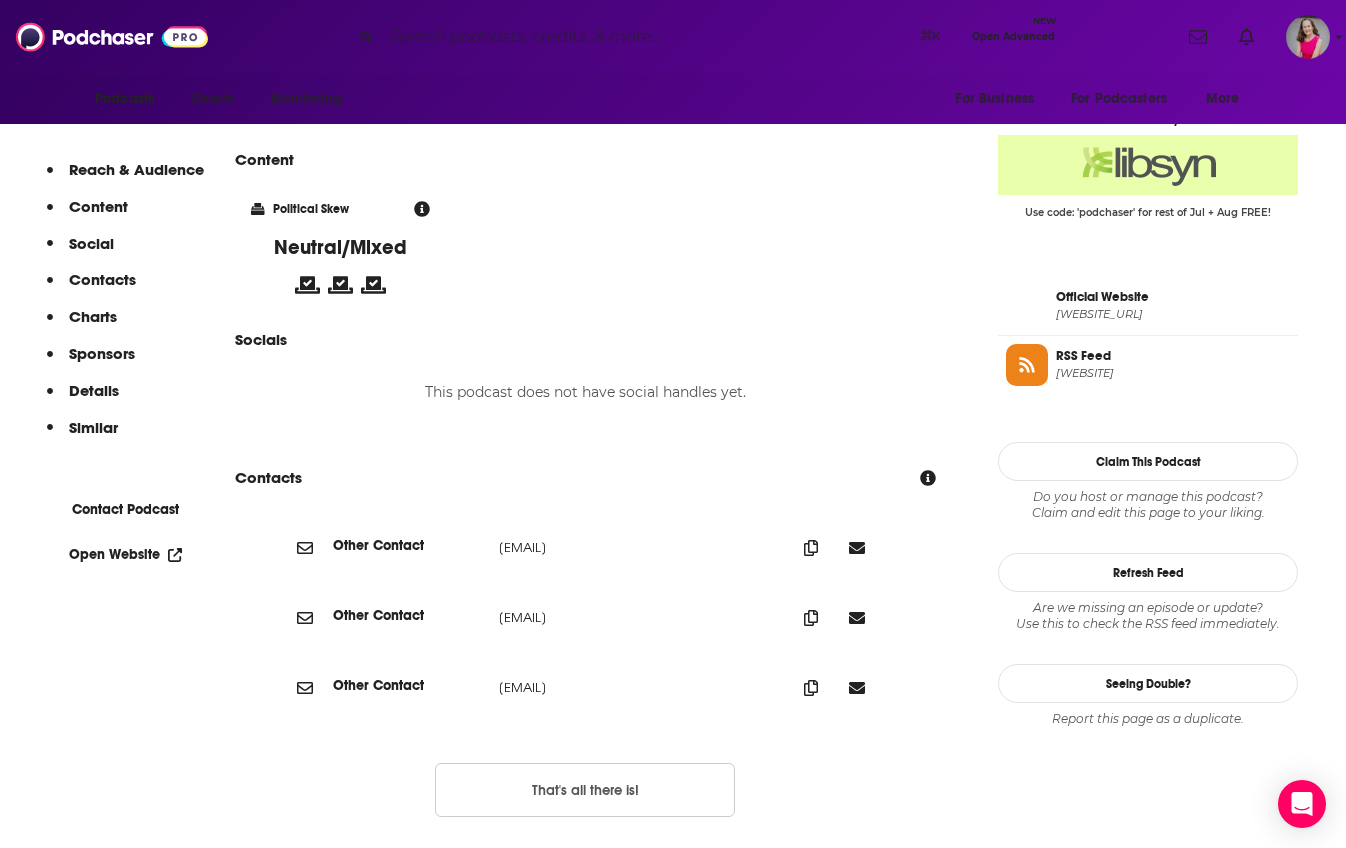 drag, startPoint x: 716, startPoint y: 562, endPoint x: 514, endPoint y: 566, distance: 202.0396 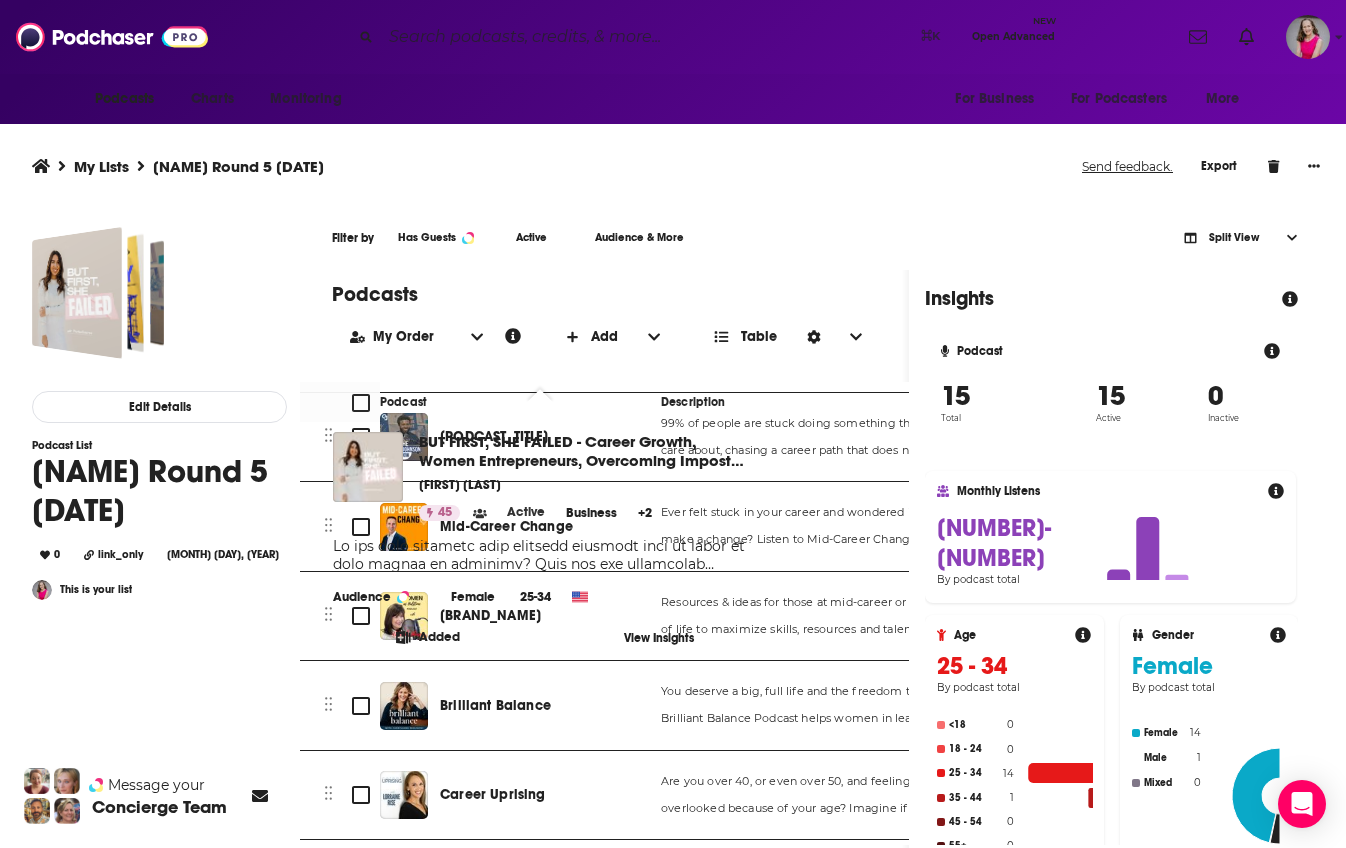 scroll, scrollTop: 586, scrollLeft: 0, axis: vertical 